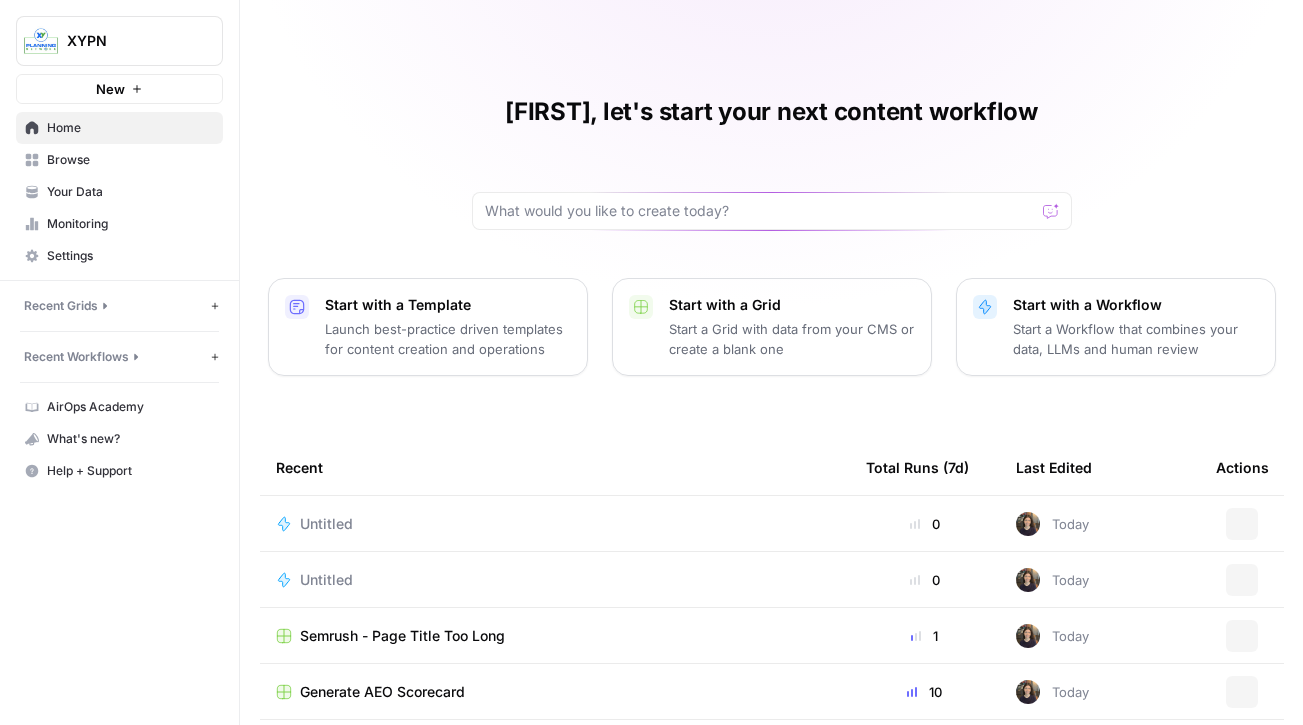 scroll, scrollTop: 0, scrollLeft: 0, axis: both 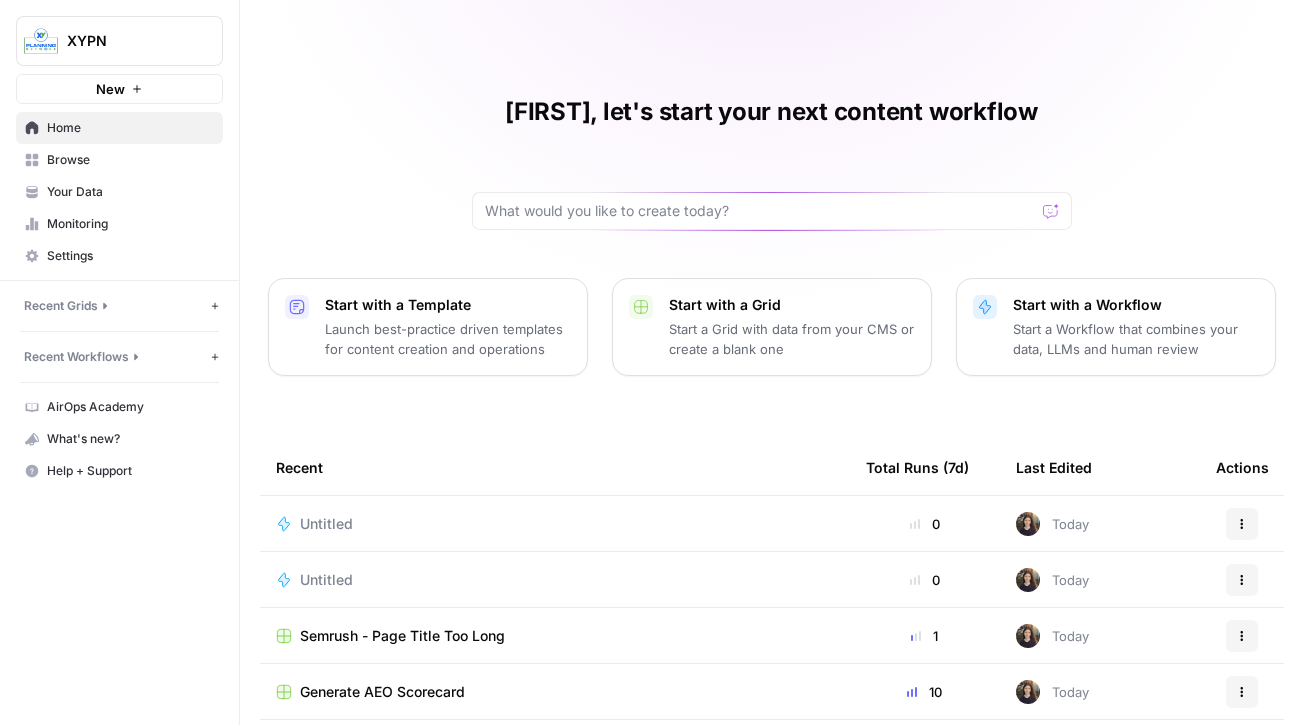 click on "Your Data" at bounding box center (130, 192) 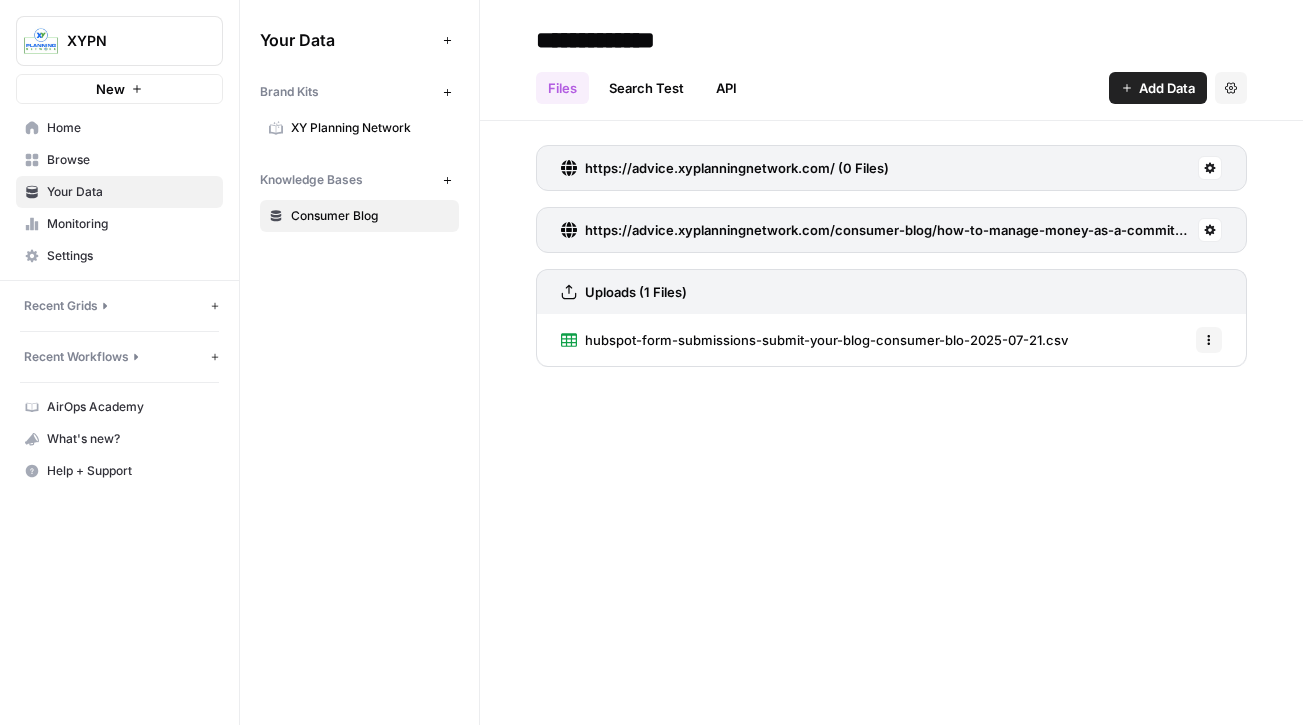 click on "Consumer Blog" at bounding box center (370, 216) 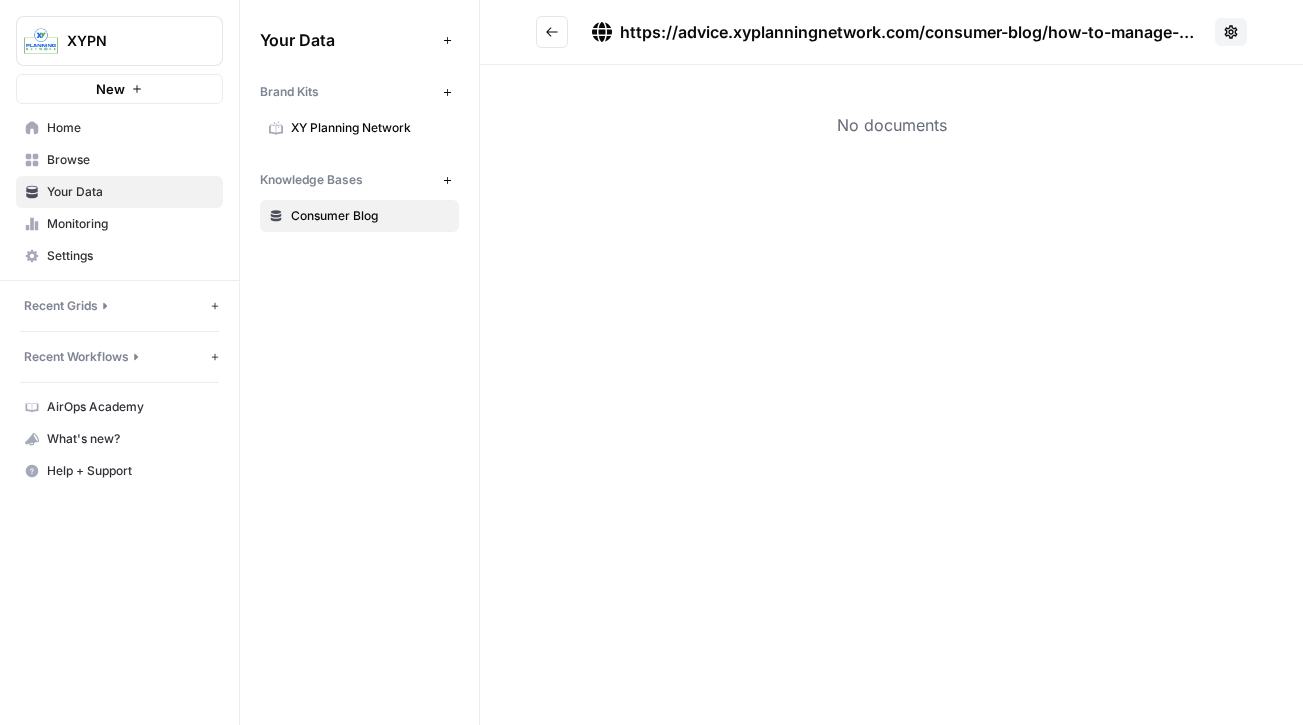 click on "Monitoring" at bounding box center [130, 224] 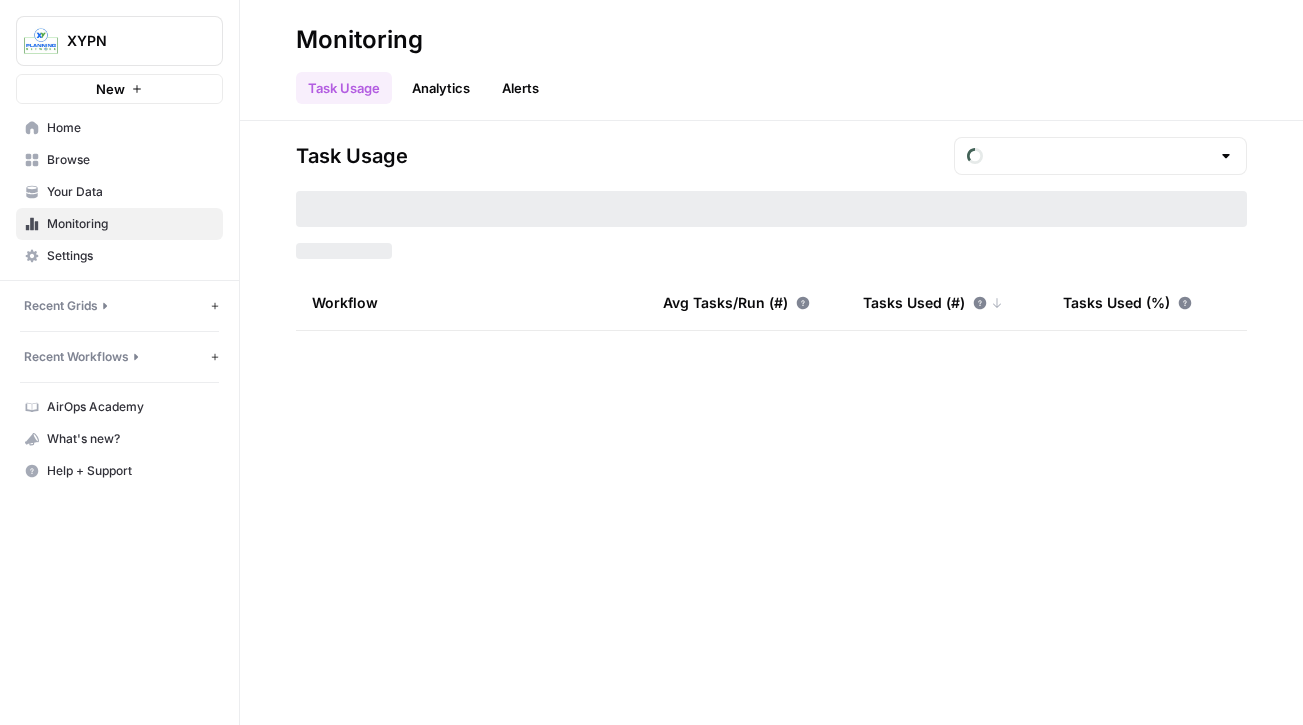 type on "July Tasks" 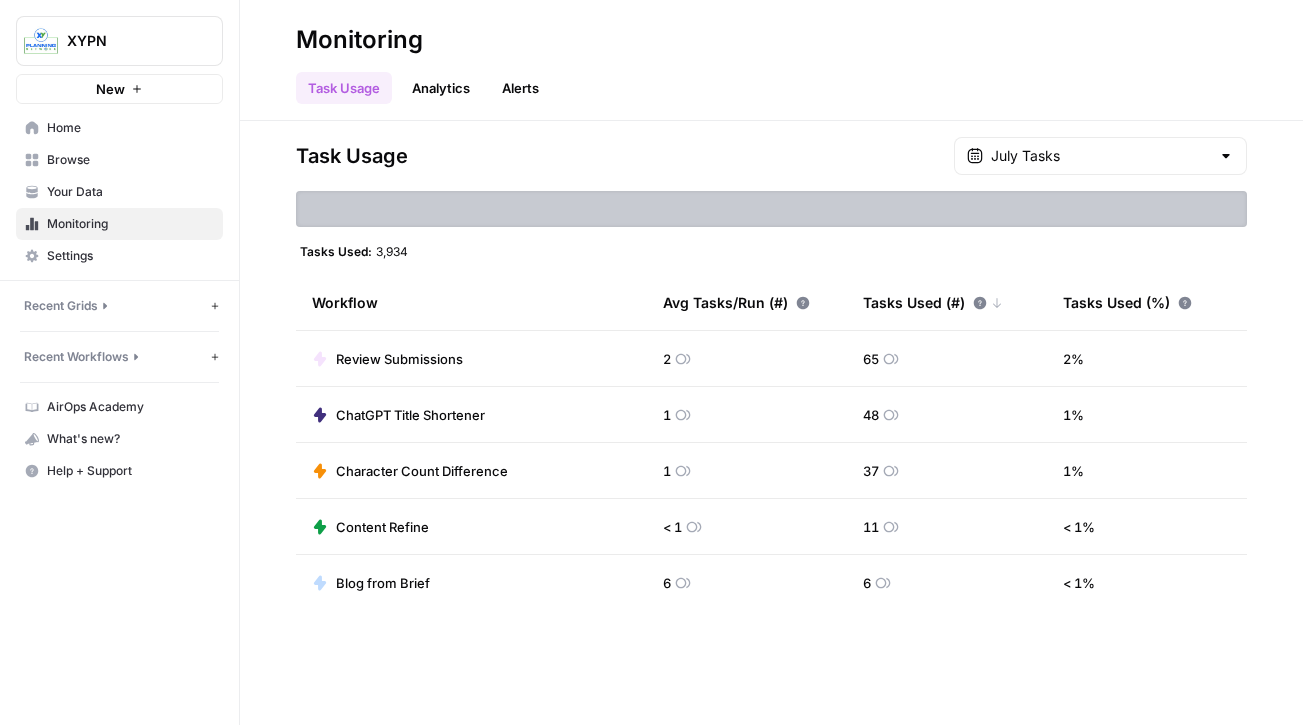 click on "Your Data" at bounding box center [130, 192] 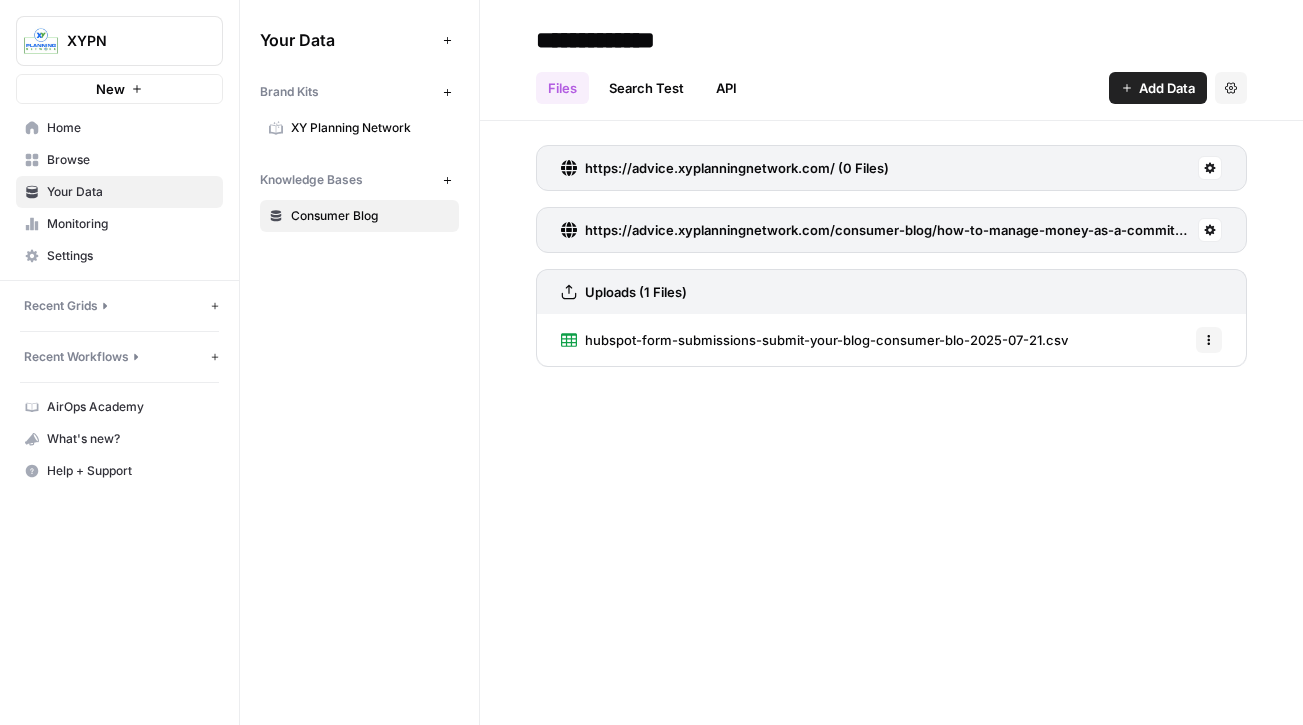 click on "Browse" at bounding box center (130, 160) 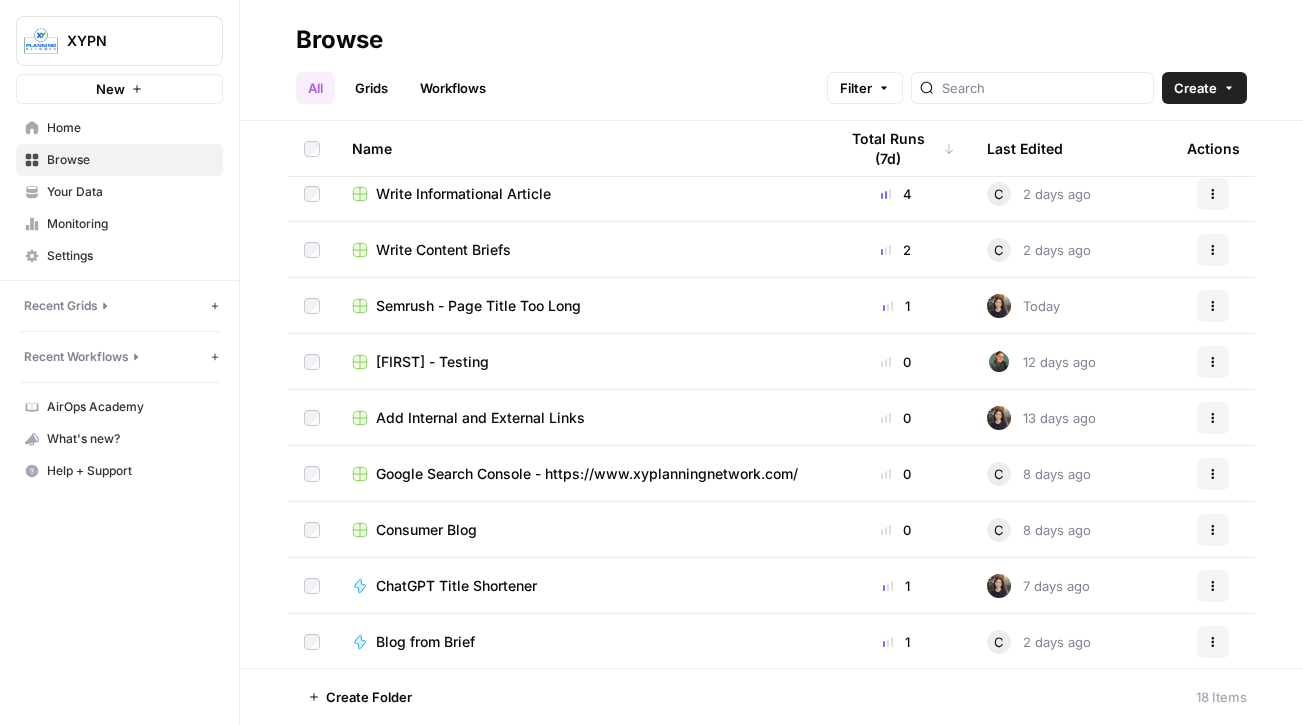 scroll, scrollTop: 68, scrollLeft: 0, axis: vertical 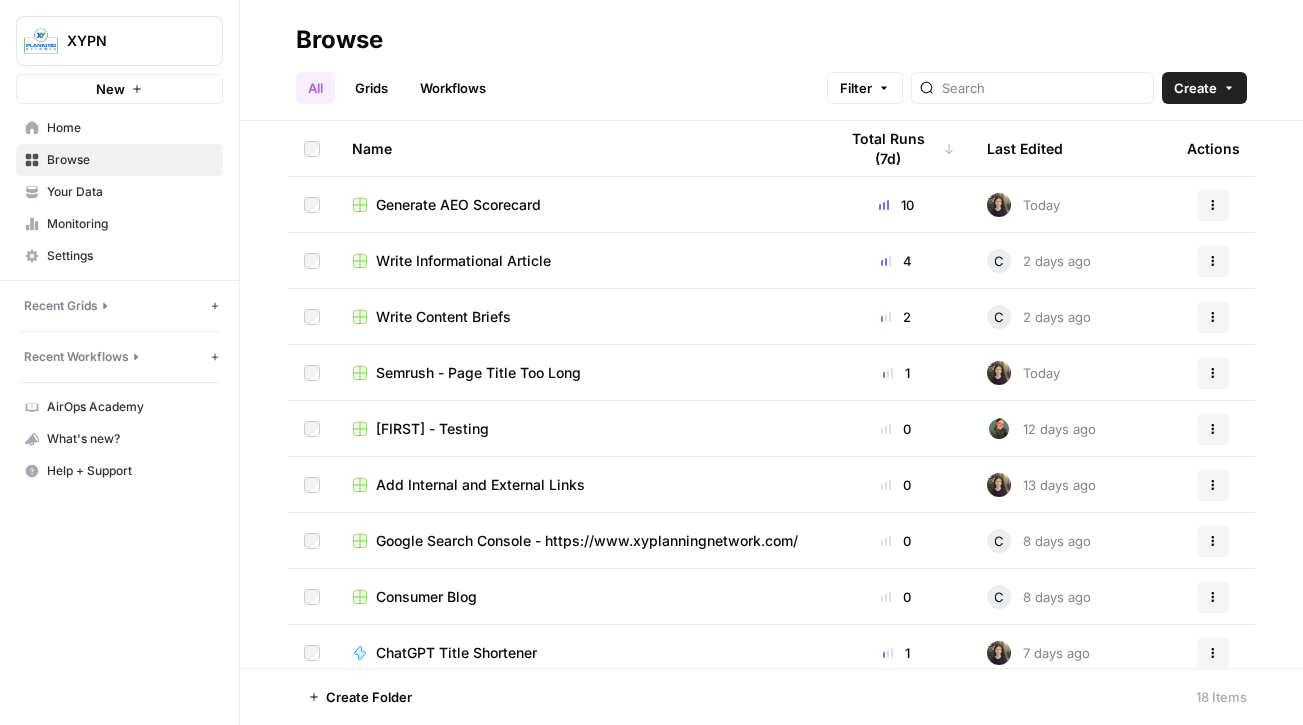 click on "Settings" at bounding box center [130, 256] 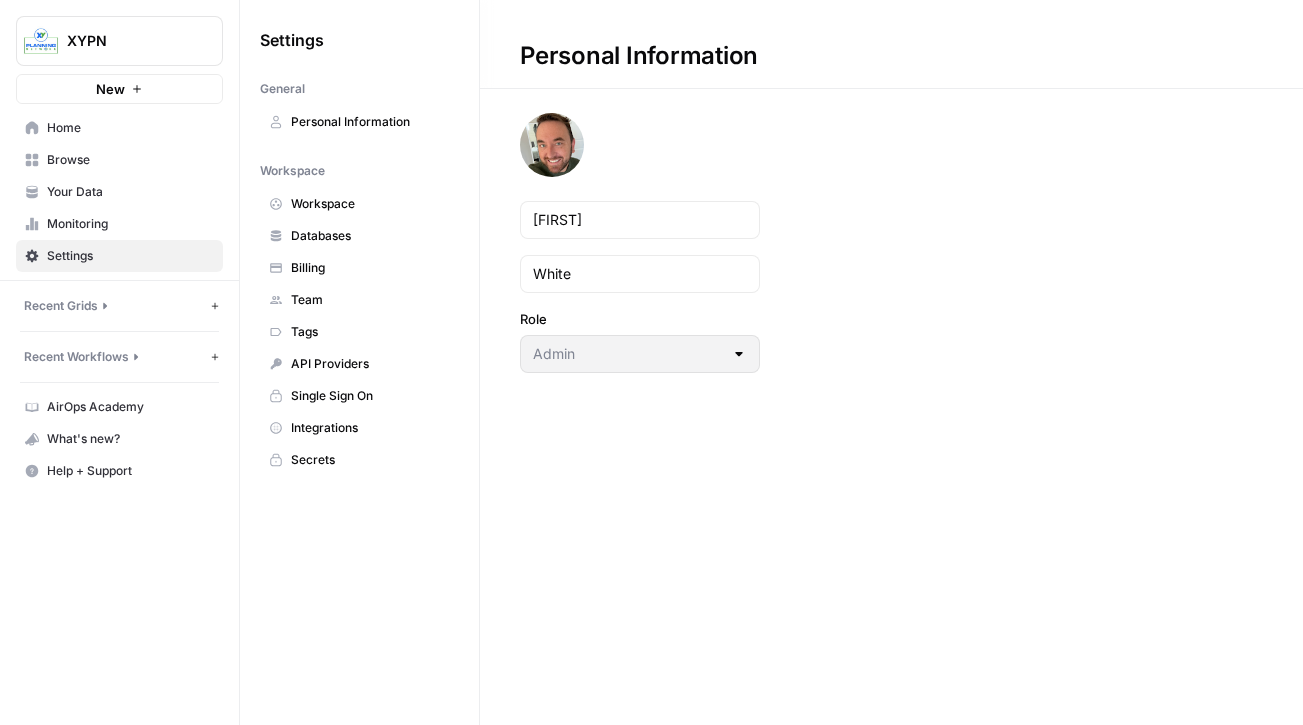 click on "Team" at bounding box center [370, 300] 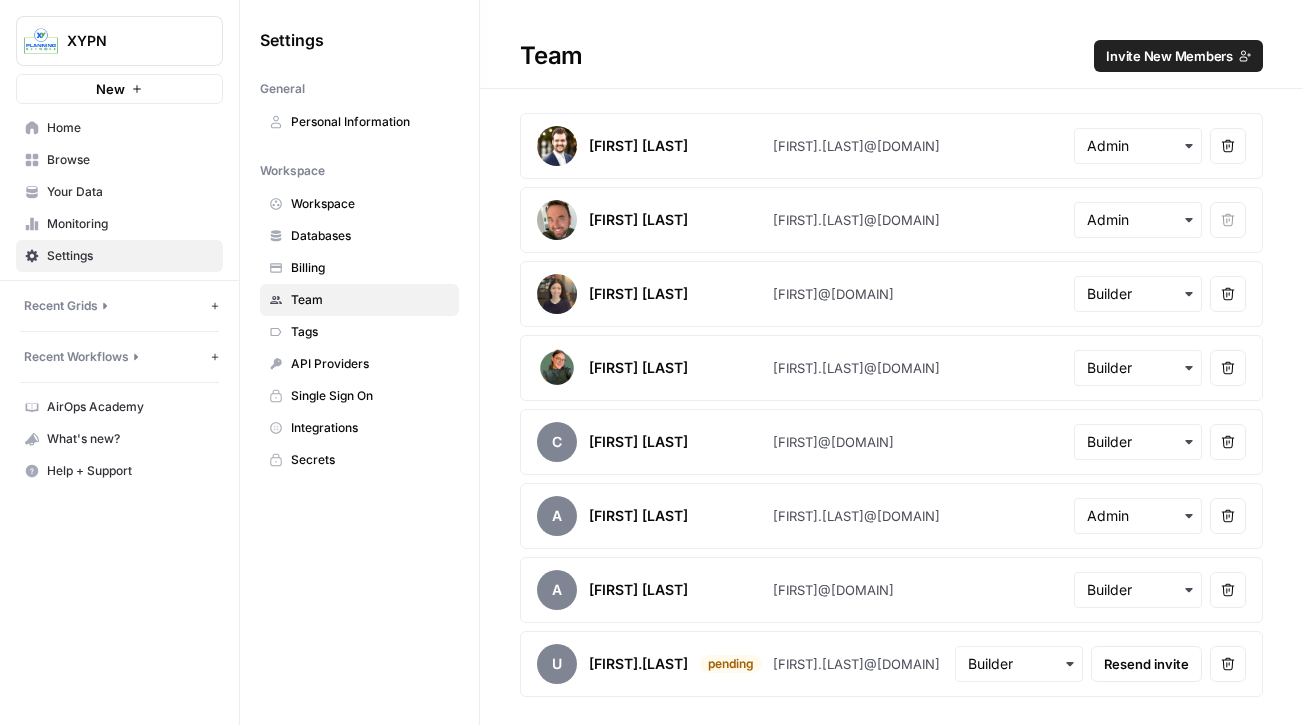 click on "[FIRST]@[DOMAIN]" at bounding box center [833, 294] 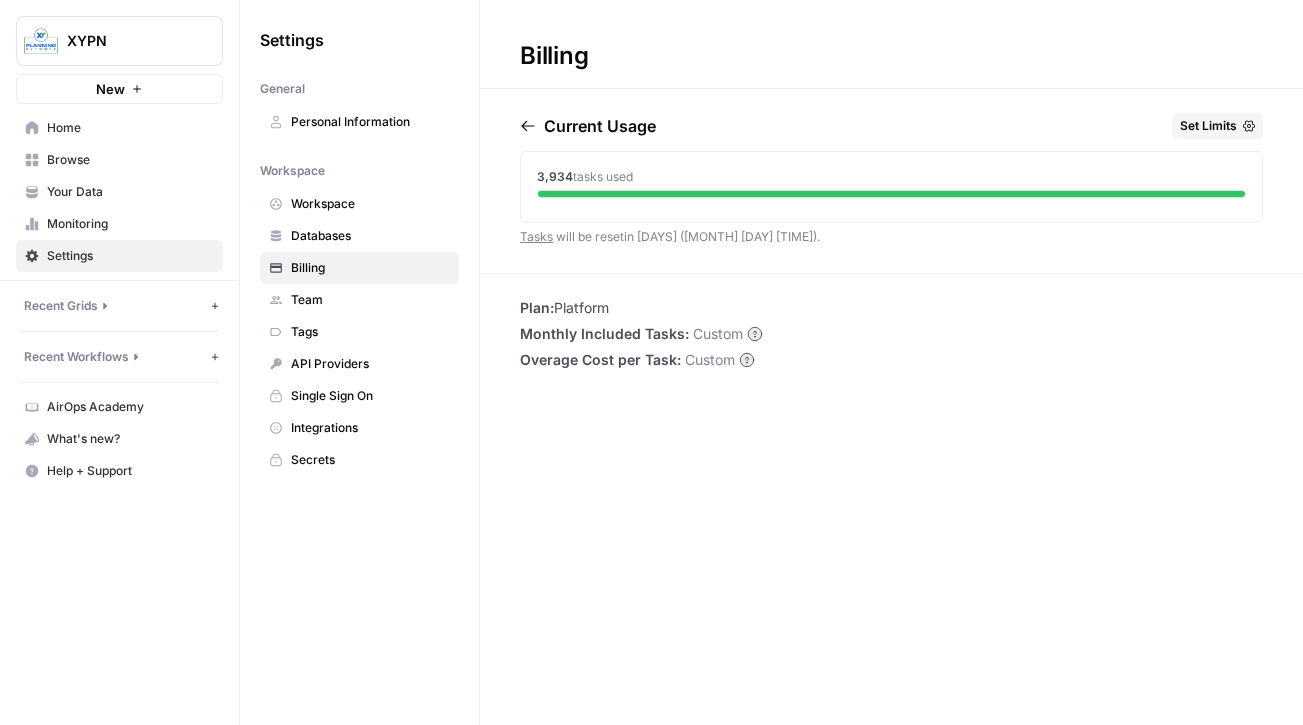 click on "Integrations" at bounding box center (370, 428) 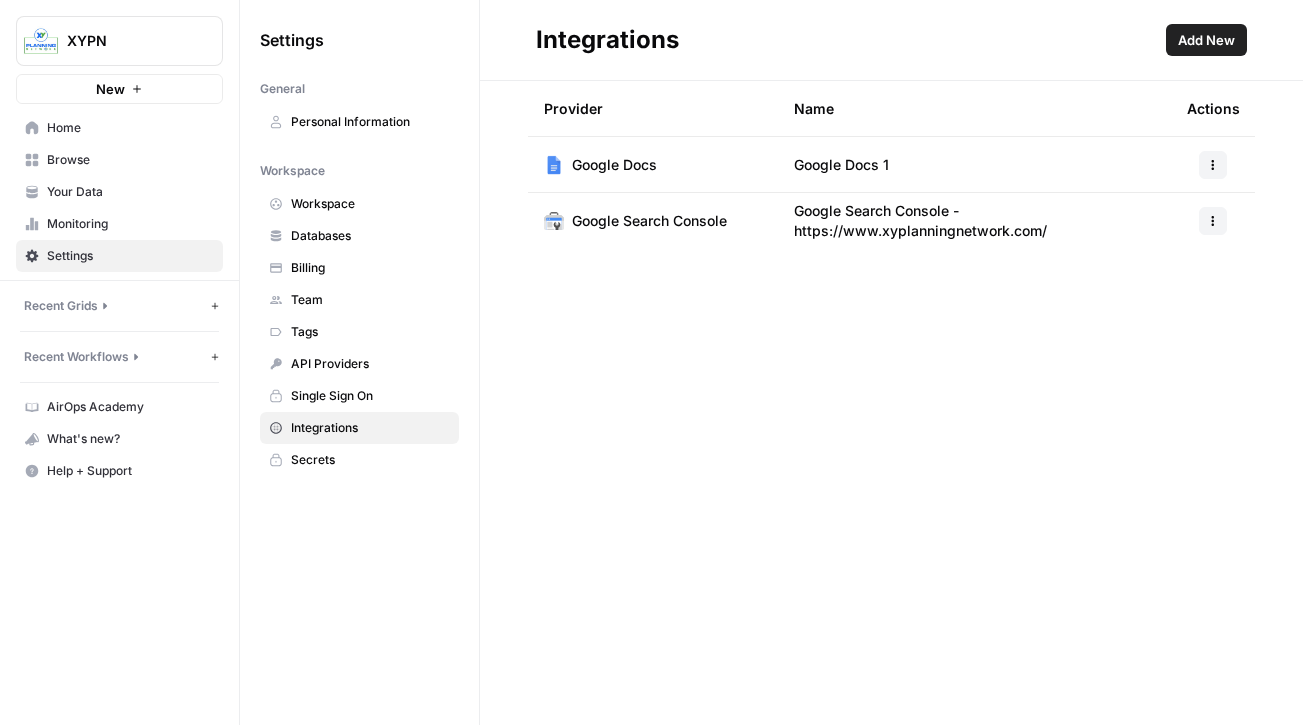 click on "Secrets" at bounding box center [370, 460] 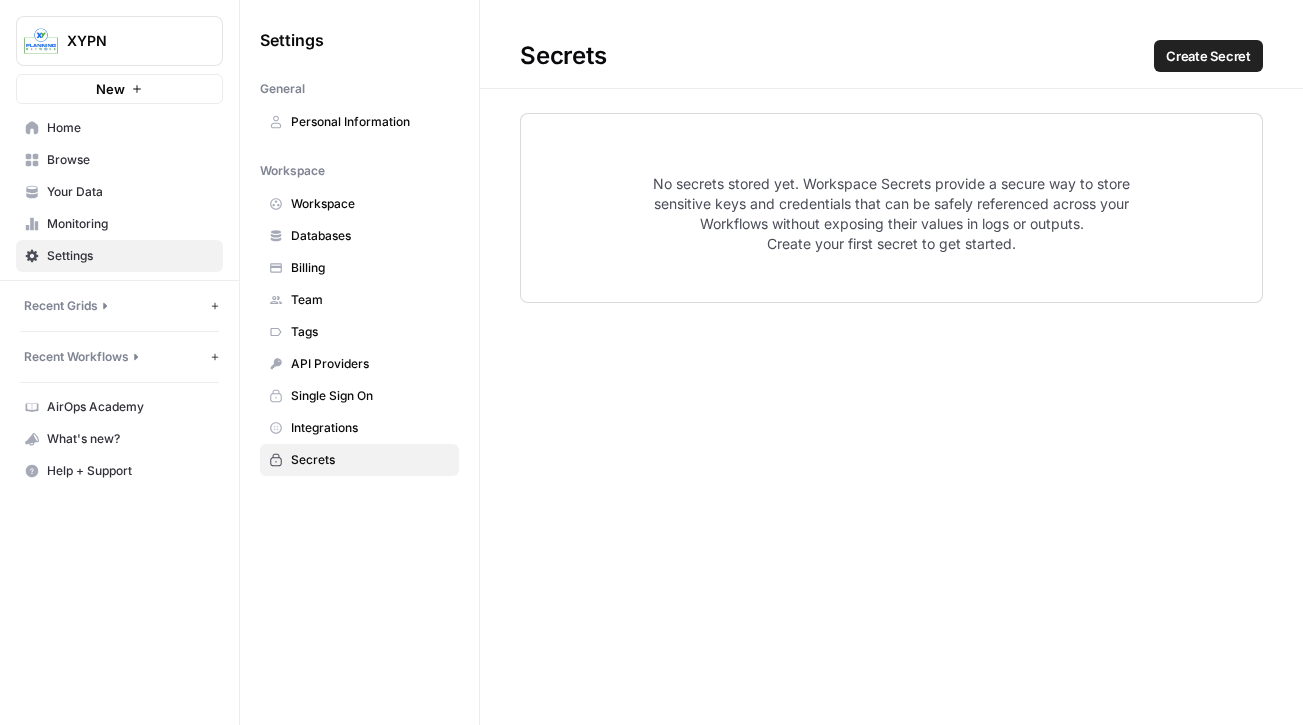 click on "API Providers" at bounding box center (370, 364) 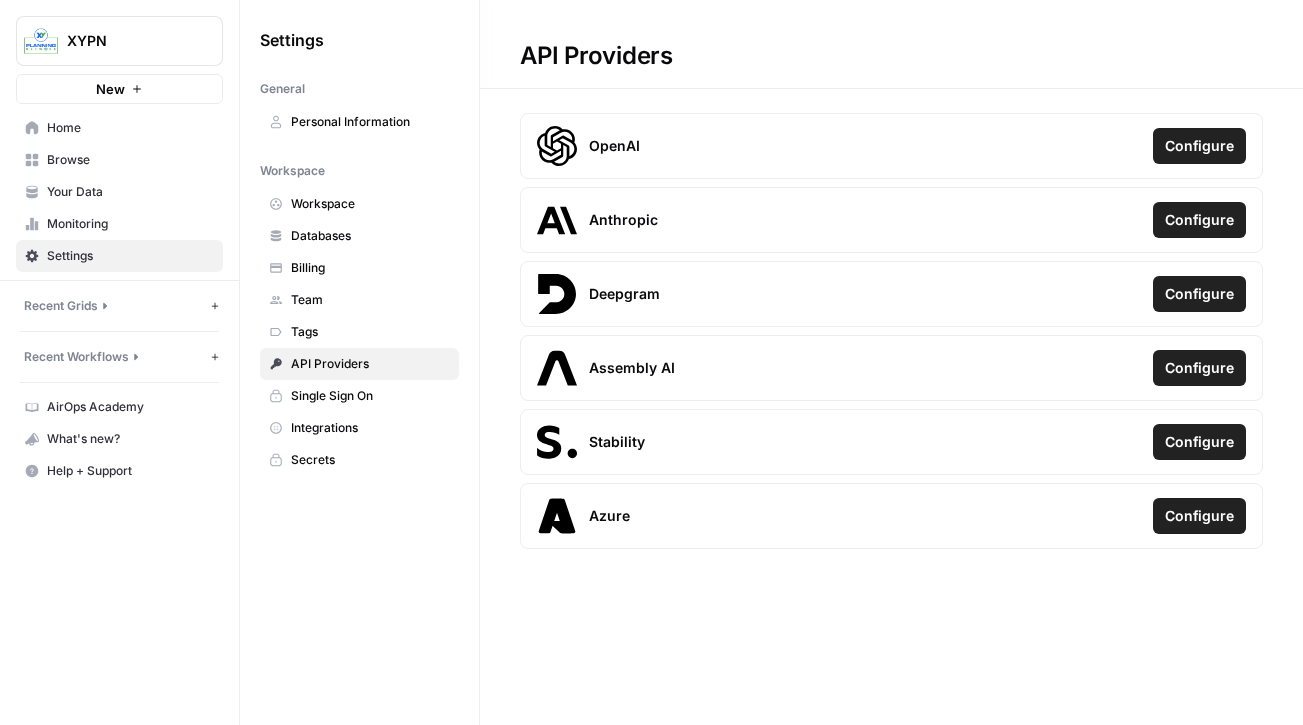 click on "Workspace" at bounding box center (370, 204) 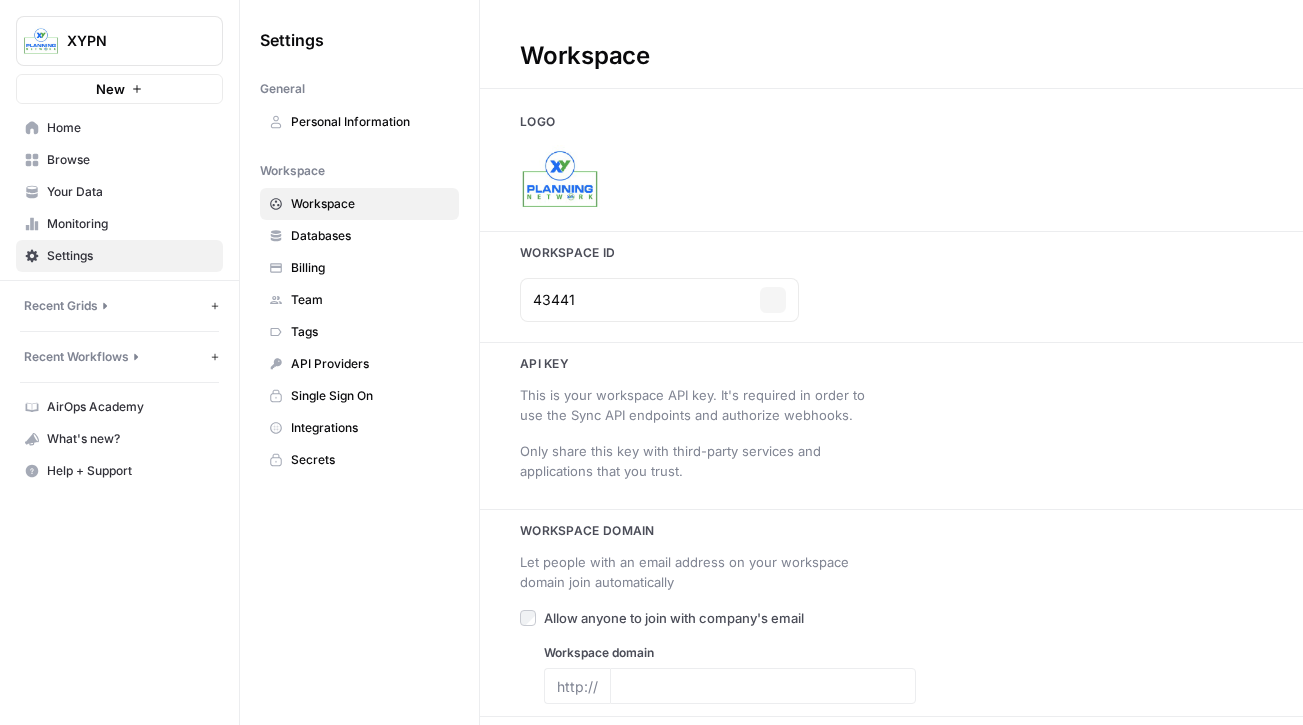 type on "https://www.xyplanningnetwork.com/advisor-blog" 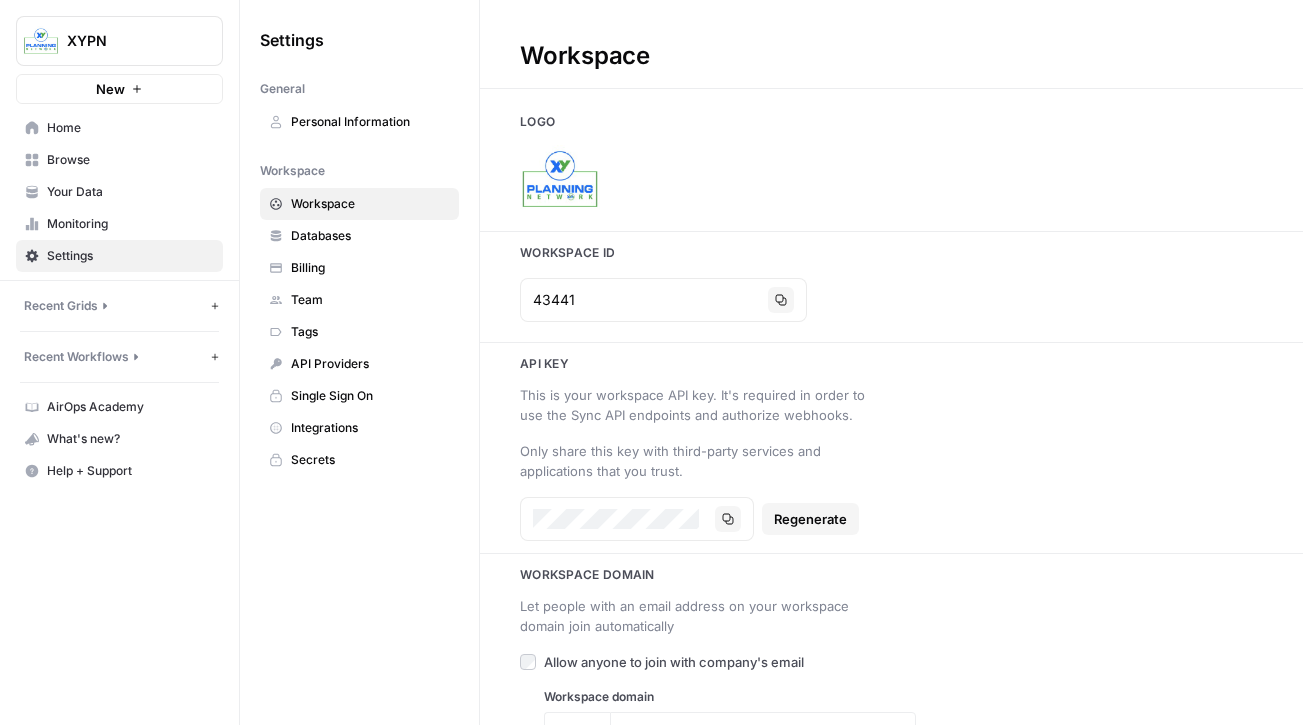 scroll, scrollTop: 36, scrollLeft: 0, axis: vertical 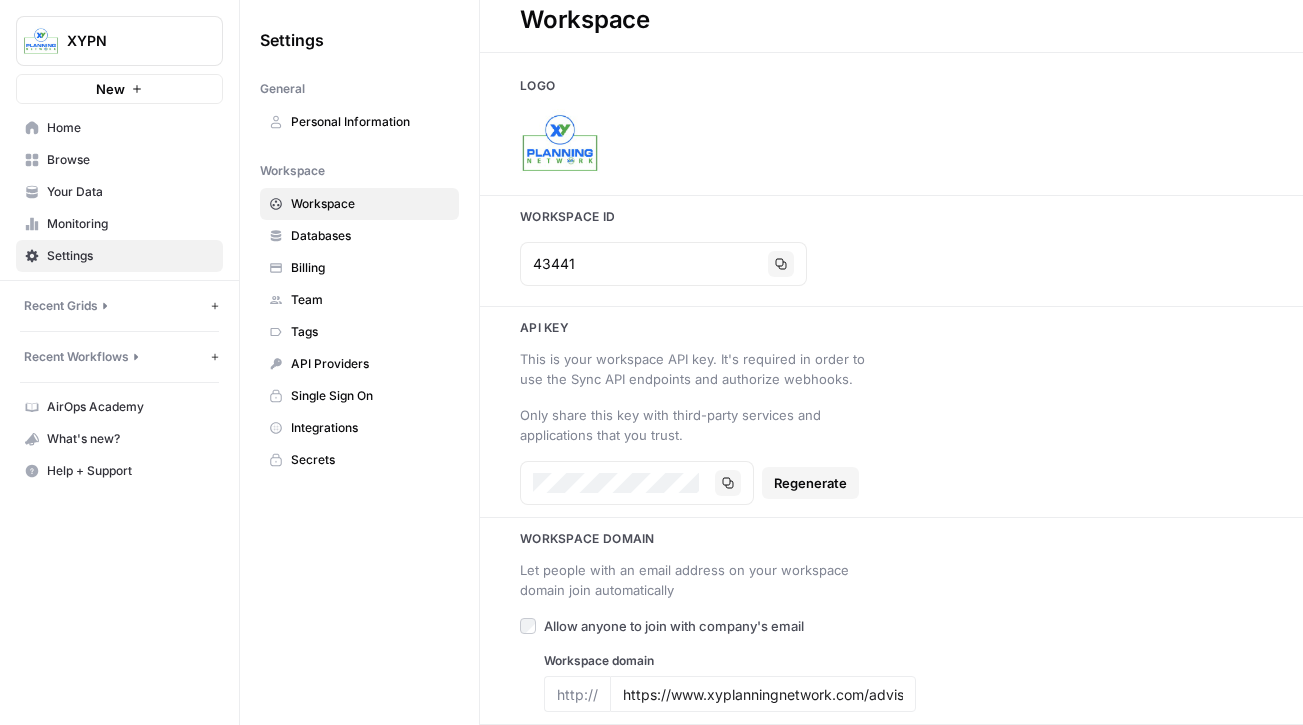 click on "Databases" at bounding box center [370, 236] 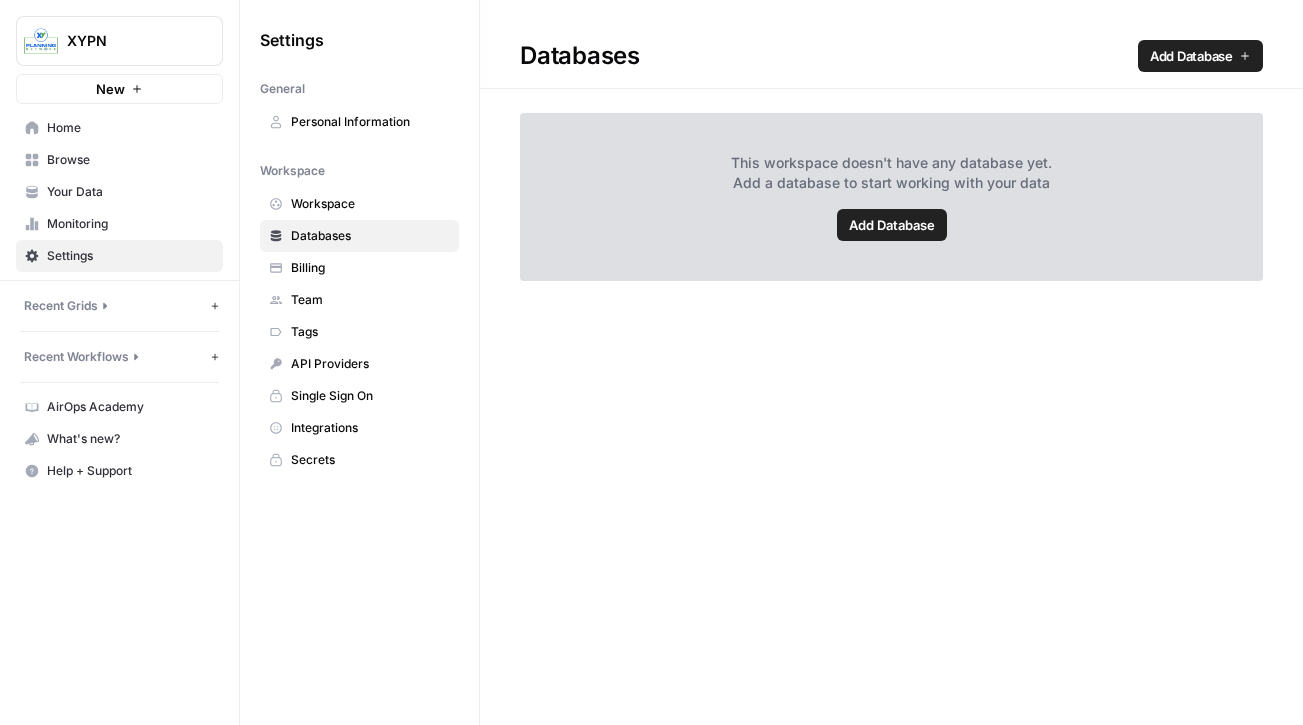 click on "Billing" at bounding box center [370, 268] 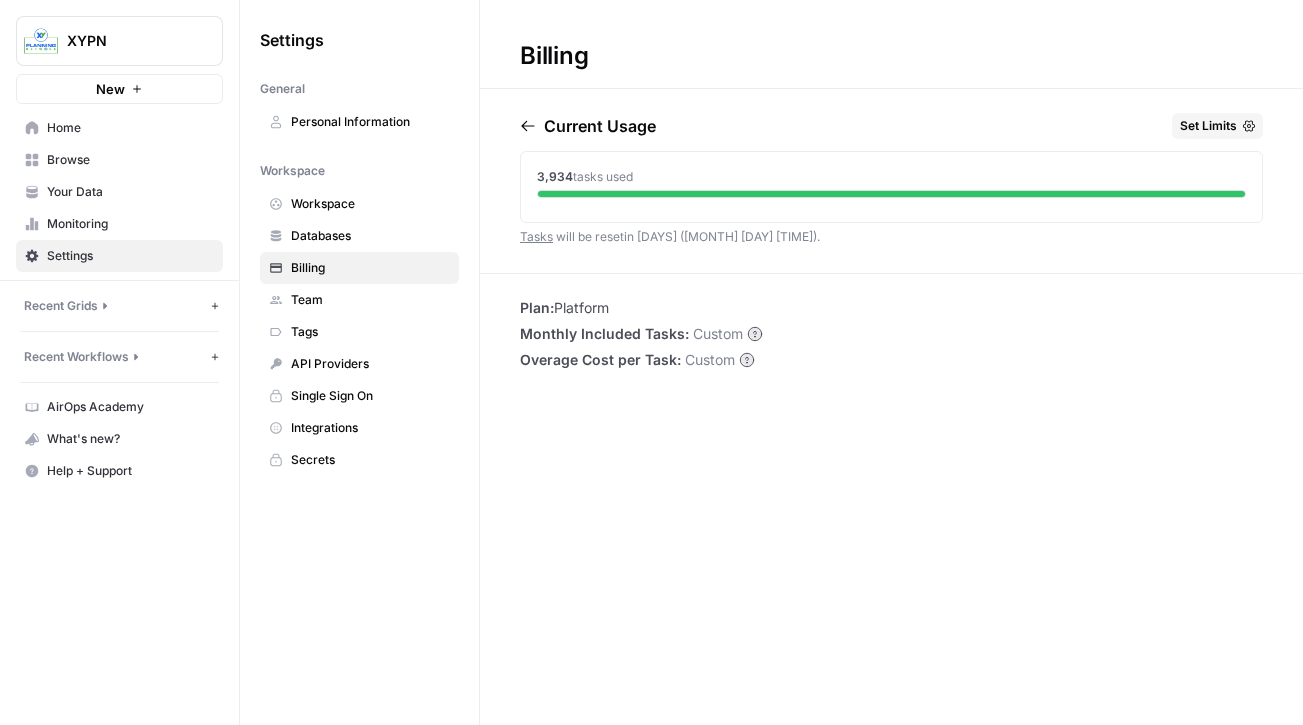click on "Plan: Platform Monthly Included Tasks: Custom Overage Cost per Task: Custom" at bounding box center [641, 334] 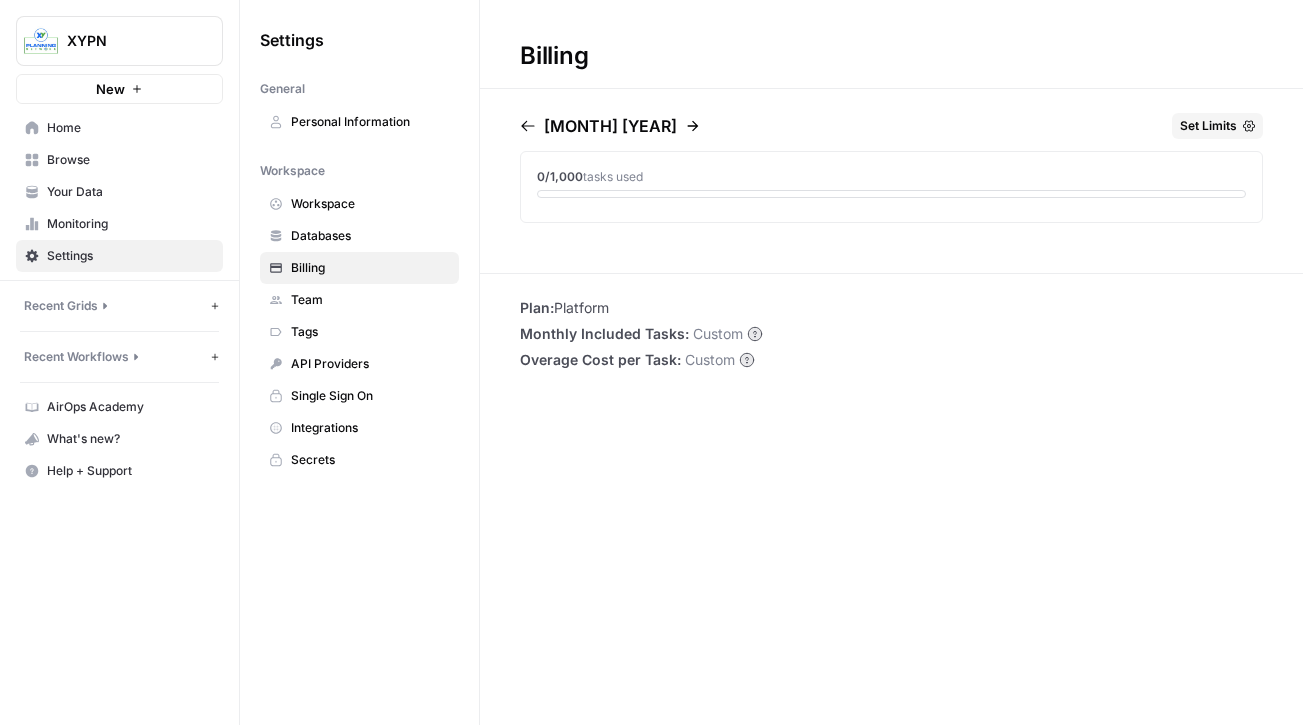 click 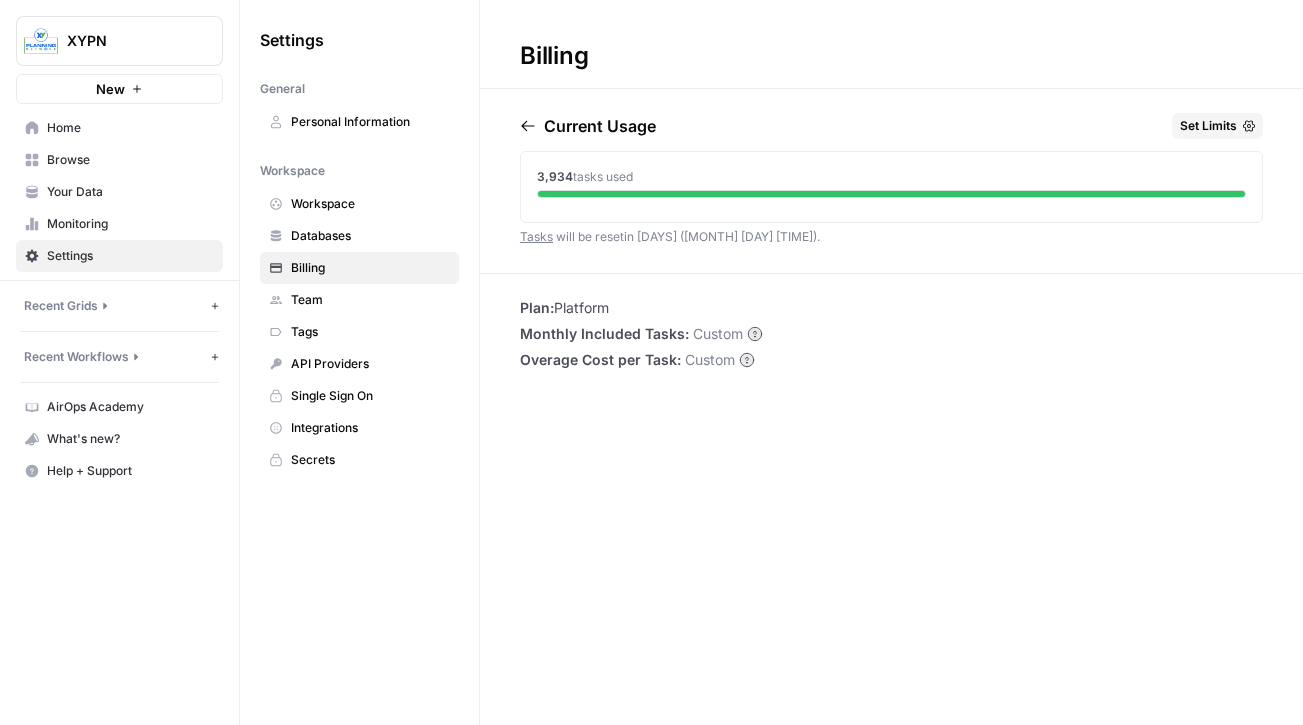 click on "Tasks" at bounding box center [536, 236] 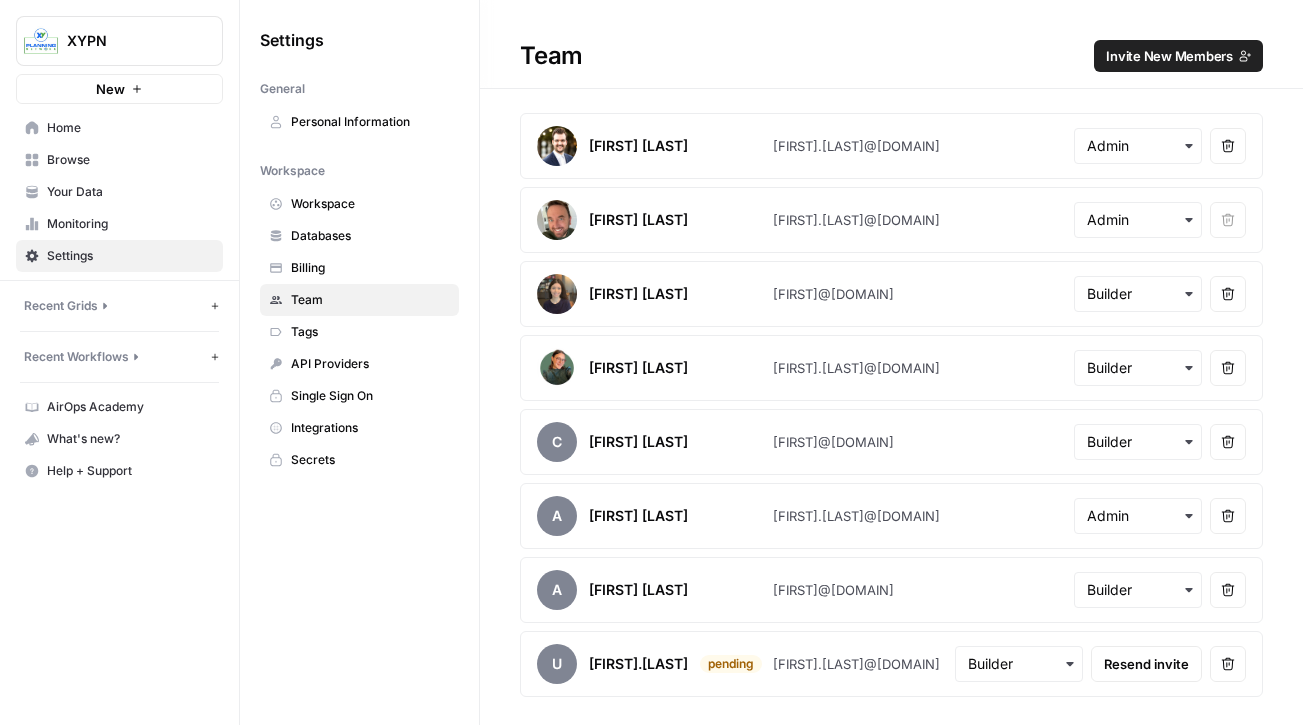 click on "[FIRST] [LAST]" at bounding box center [655, 368] 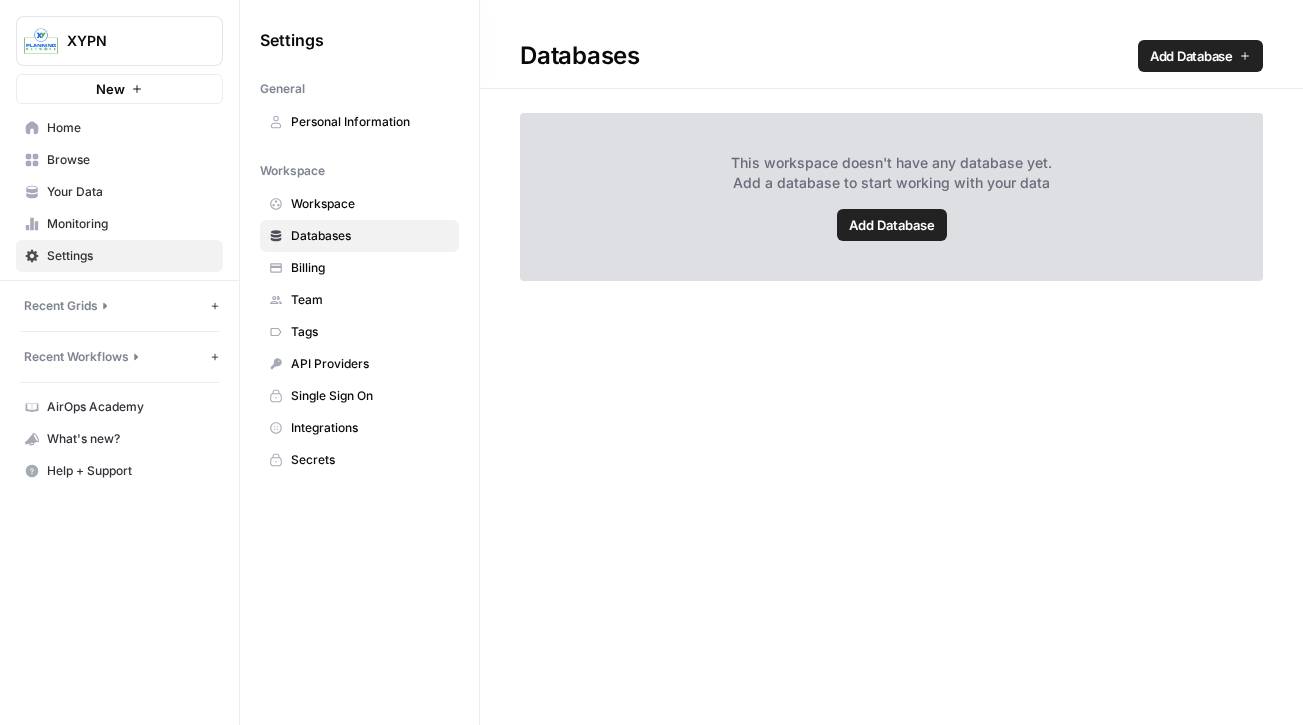 click on "Your Data" at bounding box center [130, 192] 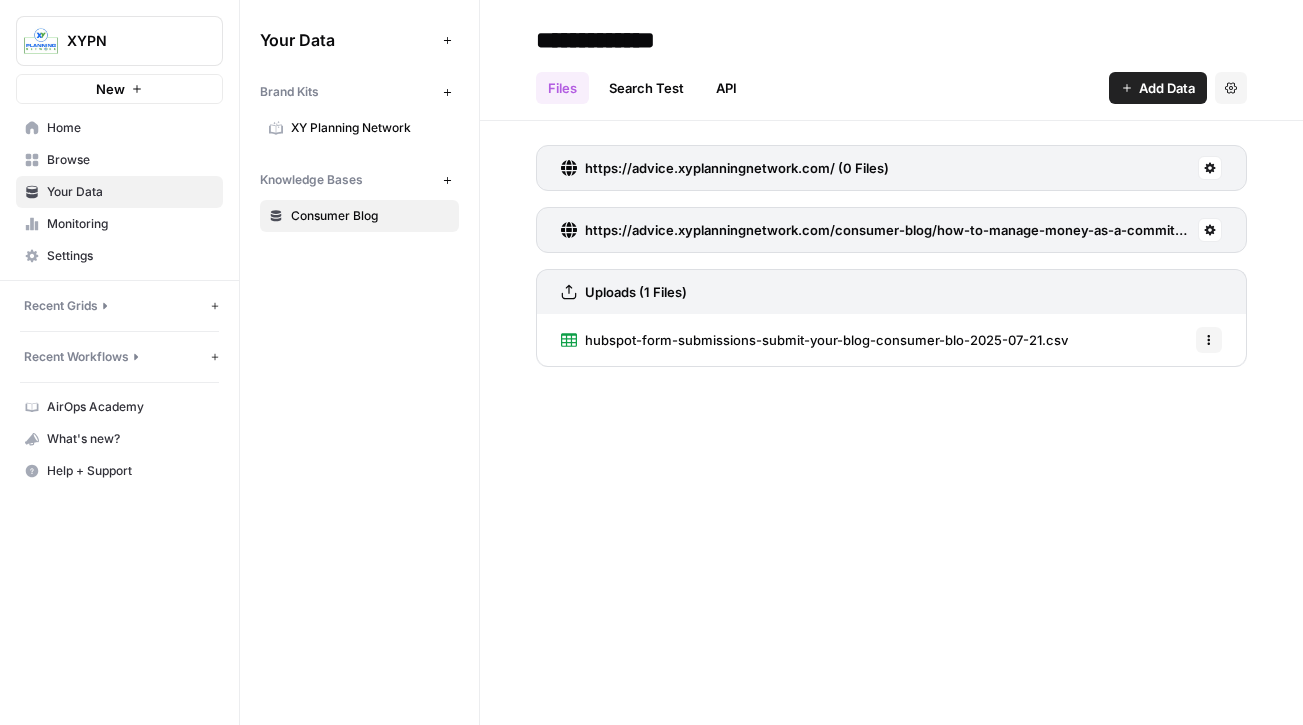 click on "XY Planning Network" at bounding box center [370, 128] 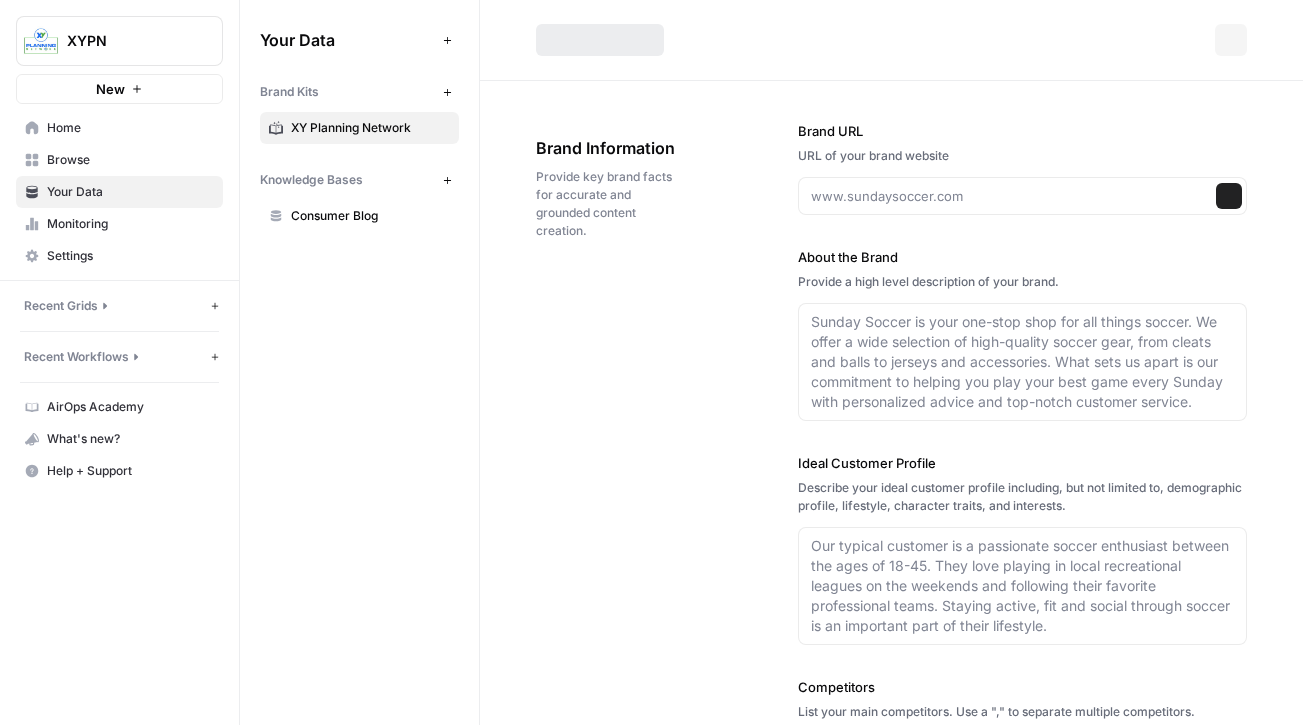 type on "https://www.xyplanningnetwork.com/advisor-blog" 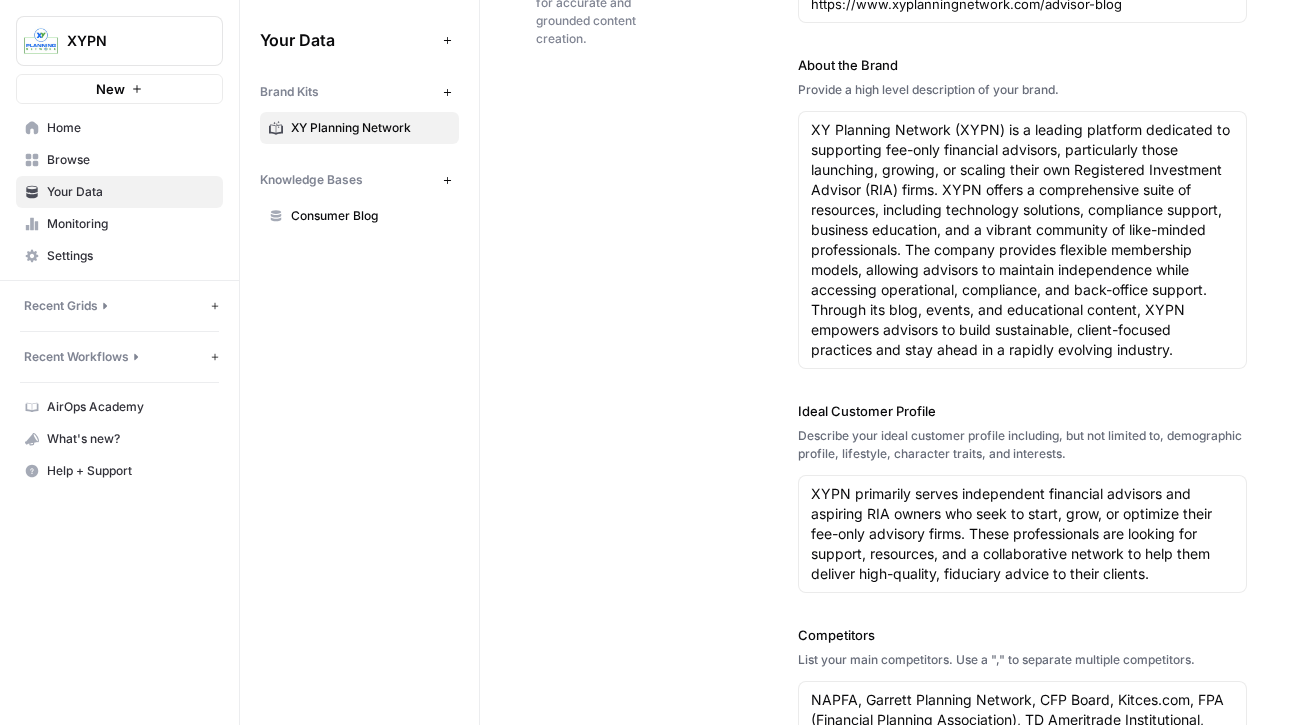 scroll, scrollTop: 0, scrollLeft: 0, axis: both 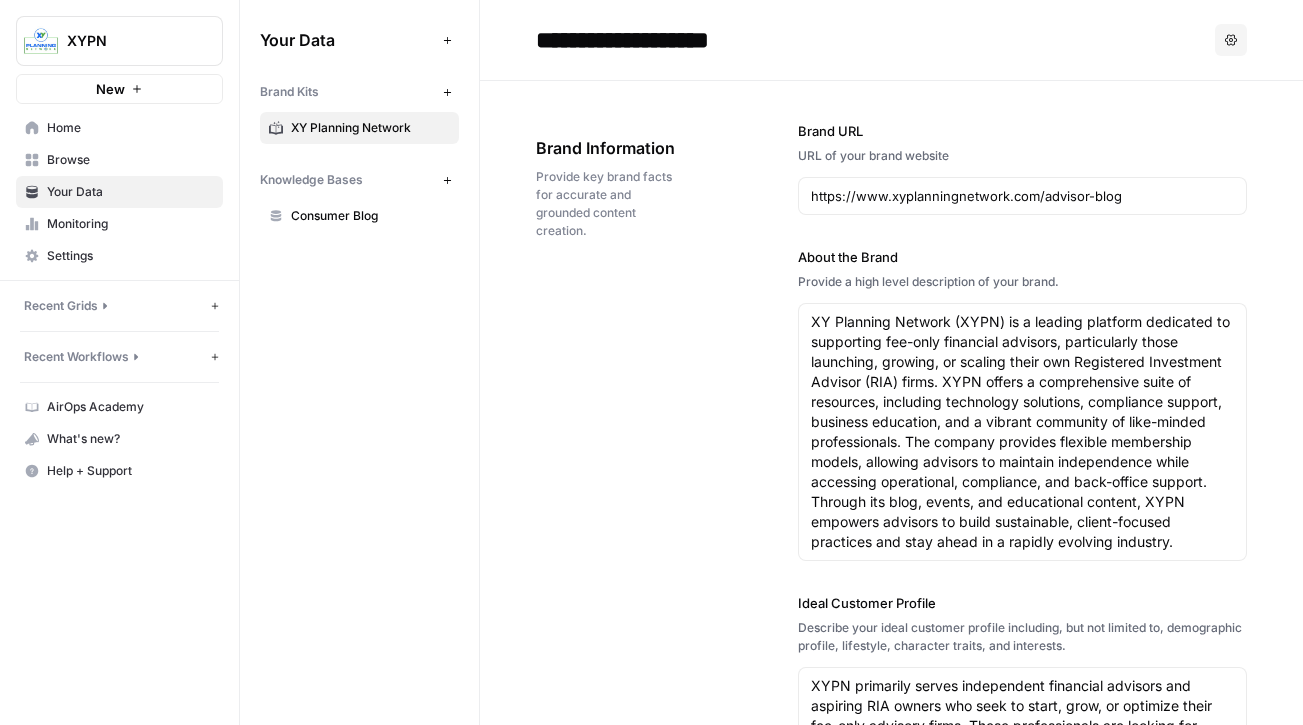 click on "Recent Grids" at bounding box center [61, 306] 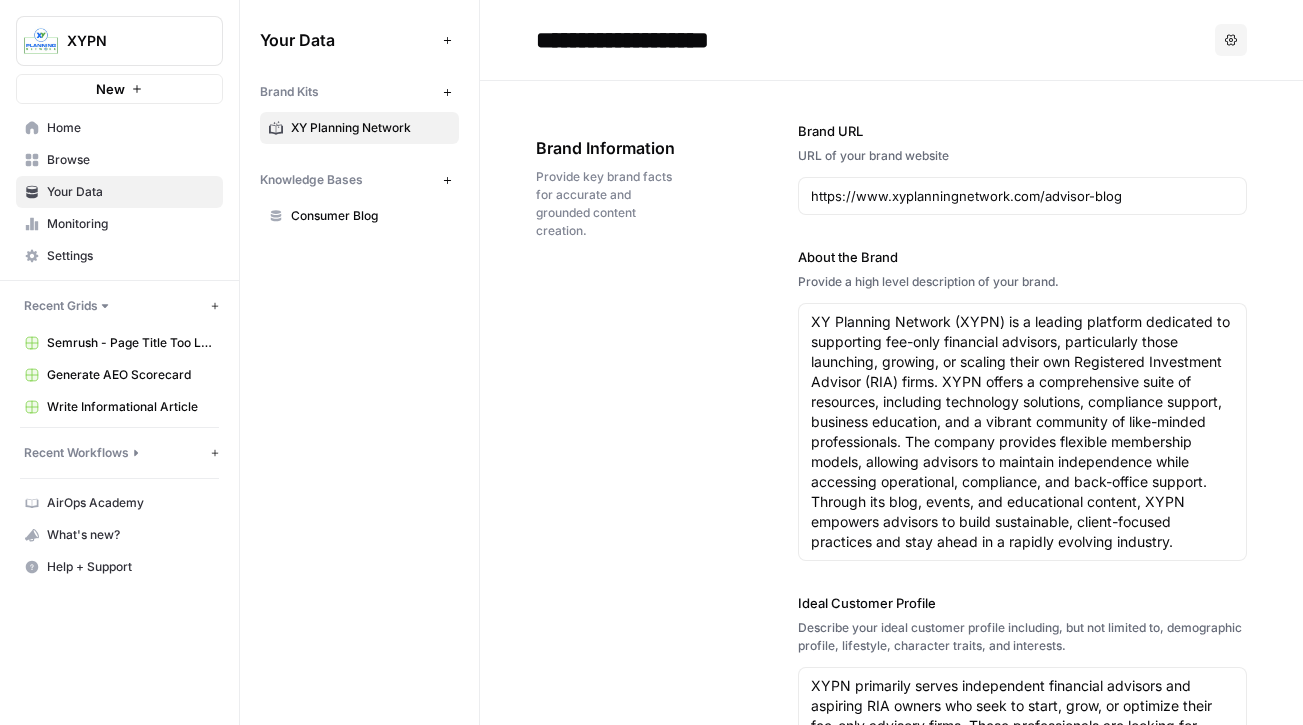 click on "Recent Workflows" at bounding box center (76, 453) 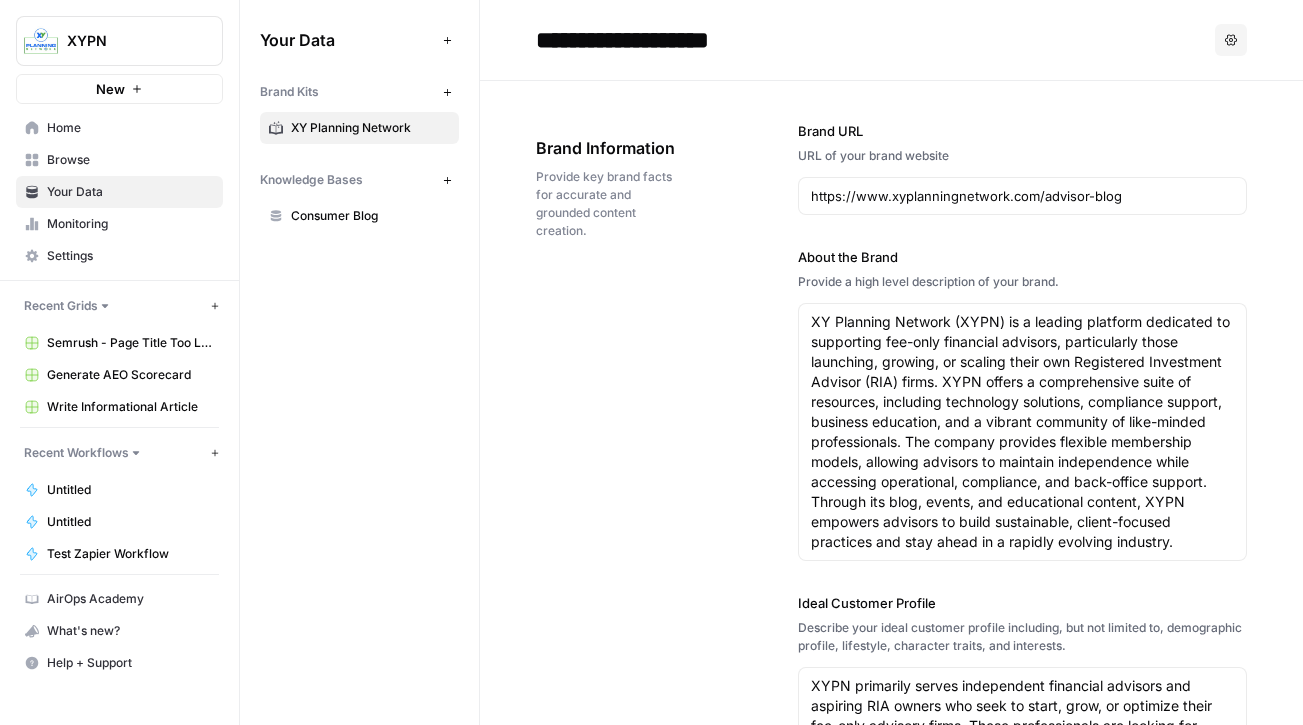 click on "Settings" at bounding box center [119, 256] 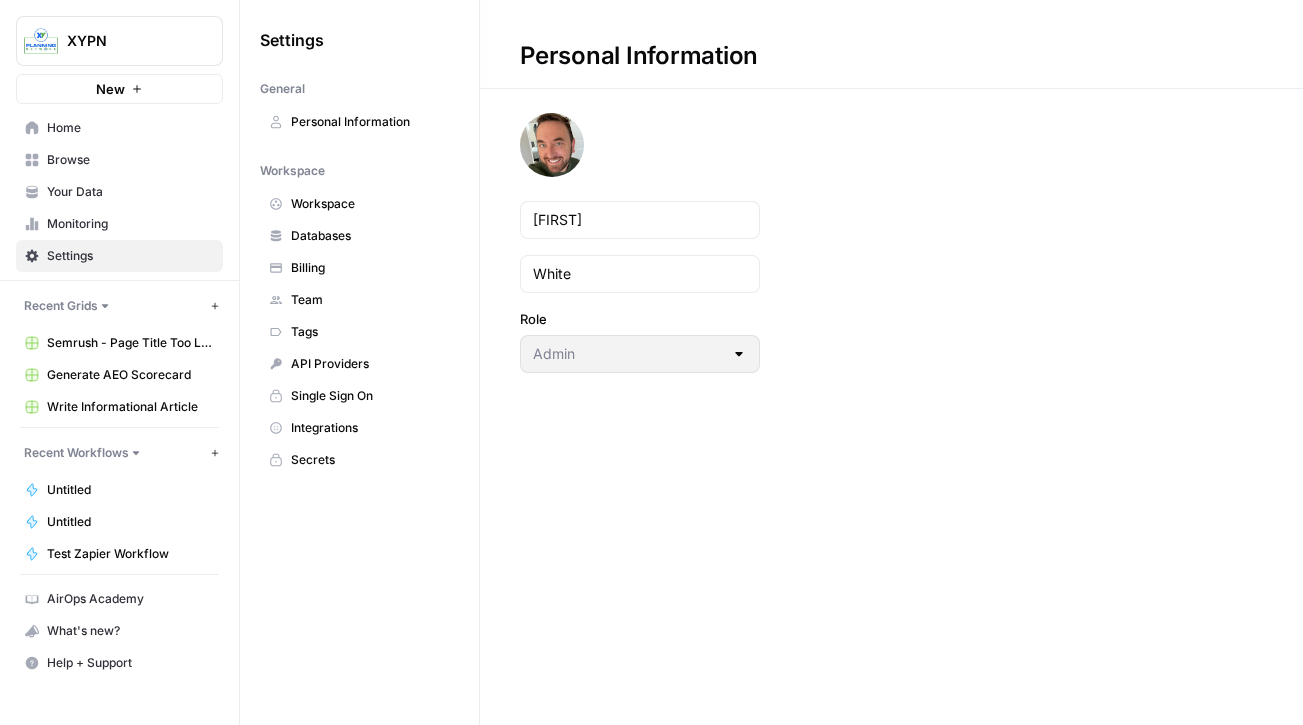 click on "Billing" at bounding box center (370, 268) 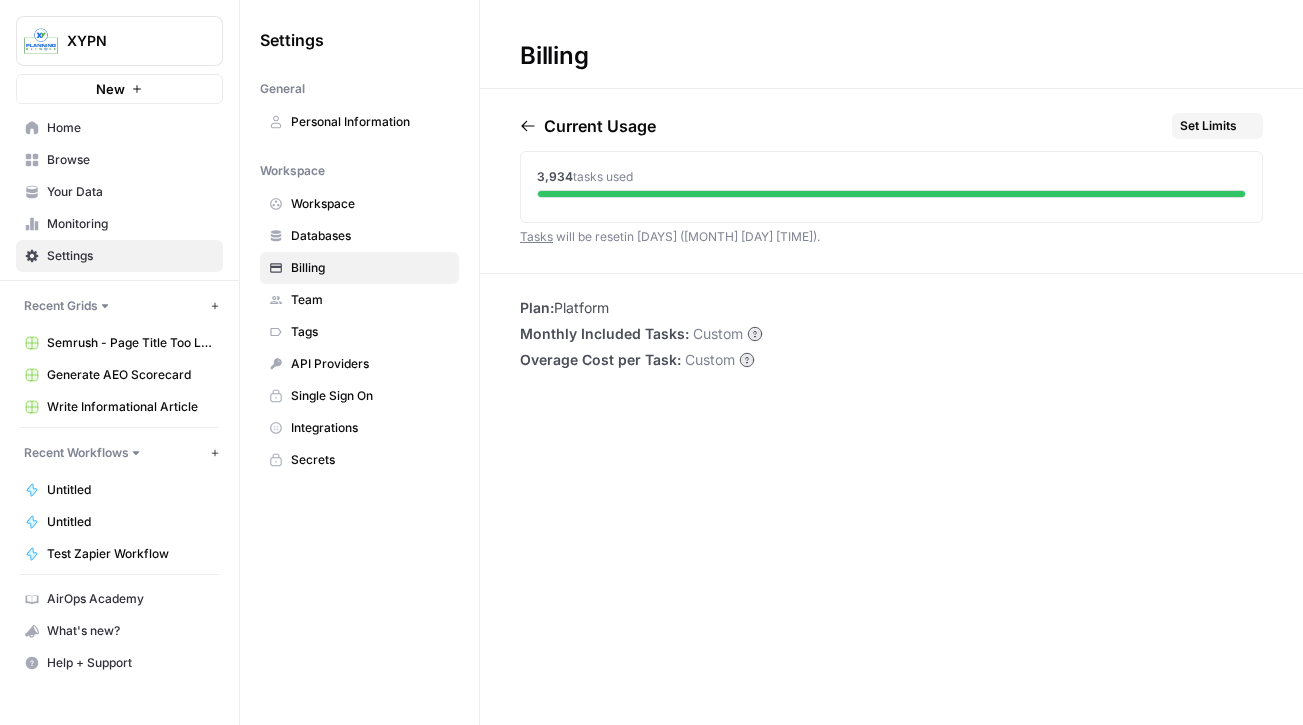 click on "Team" at bounding box center [370, 300] 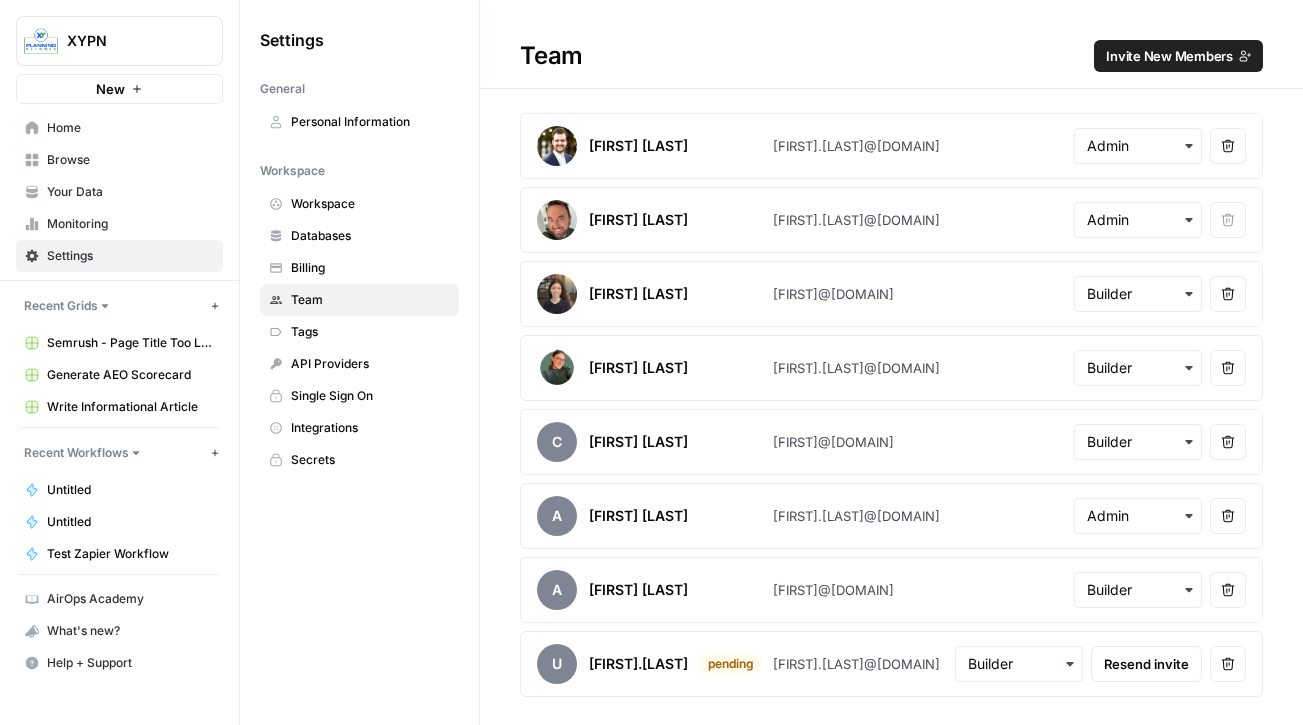 click 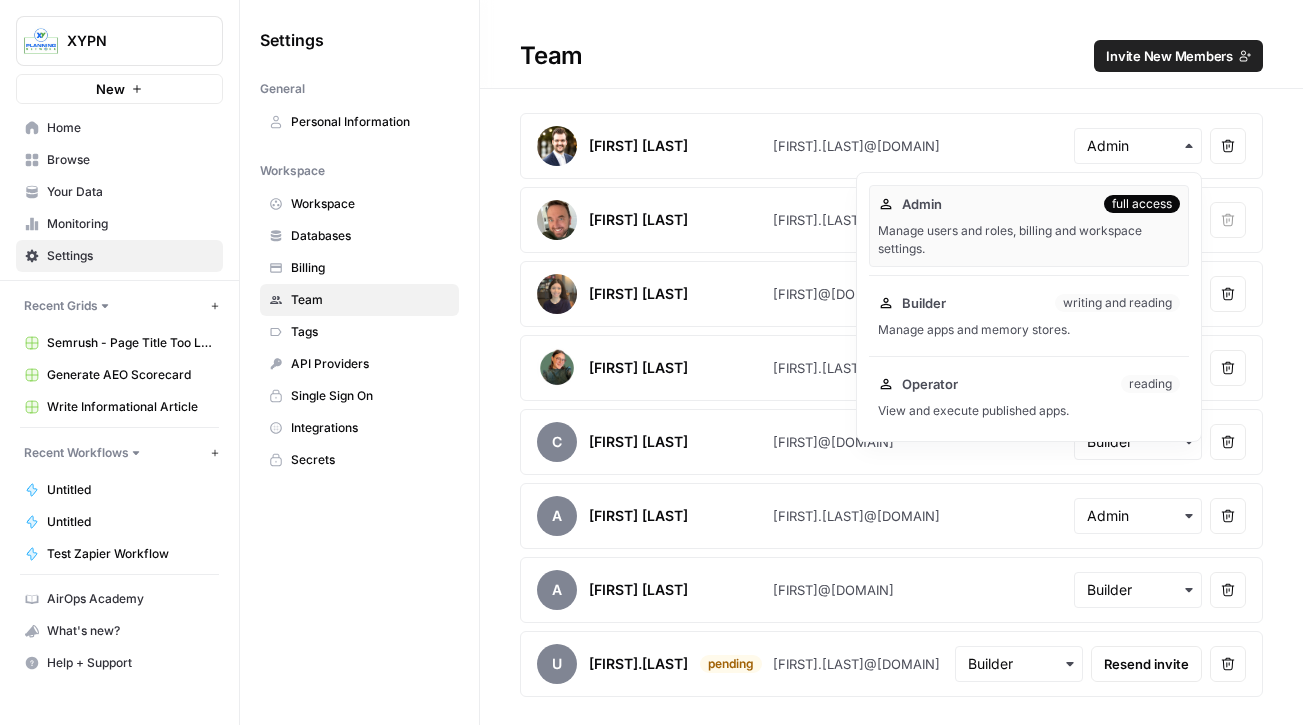 click on "Team Invite New Members" at bounding box center (891, 56) 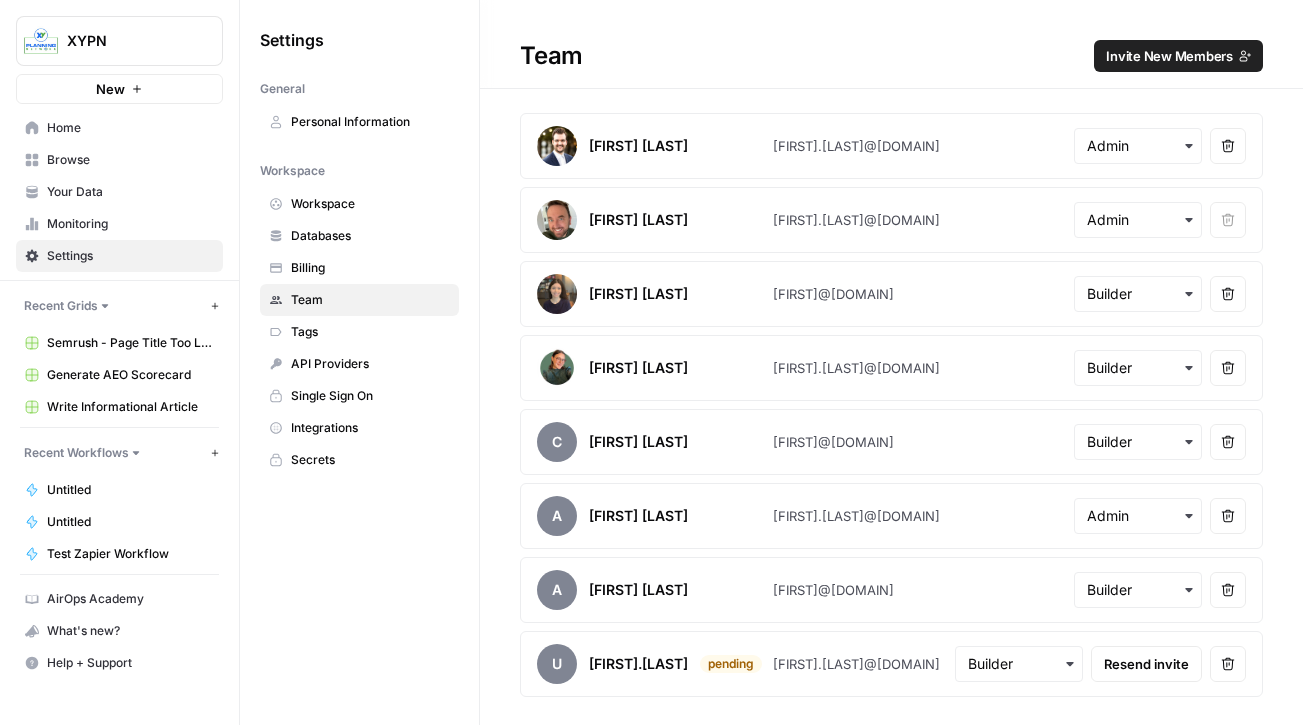click on "Workspace" at bounding box center (370, 204) 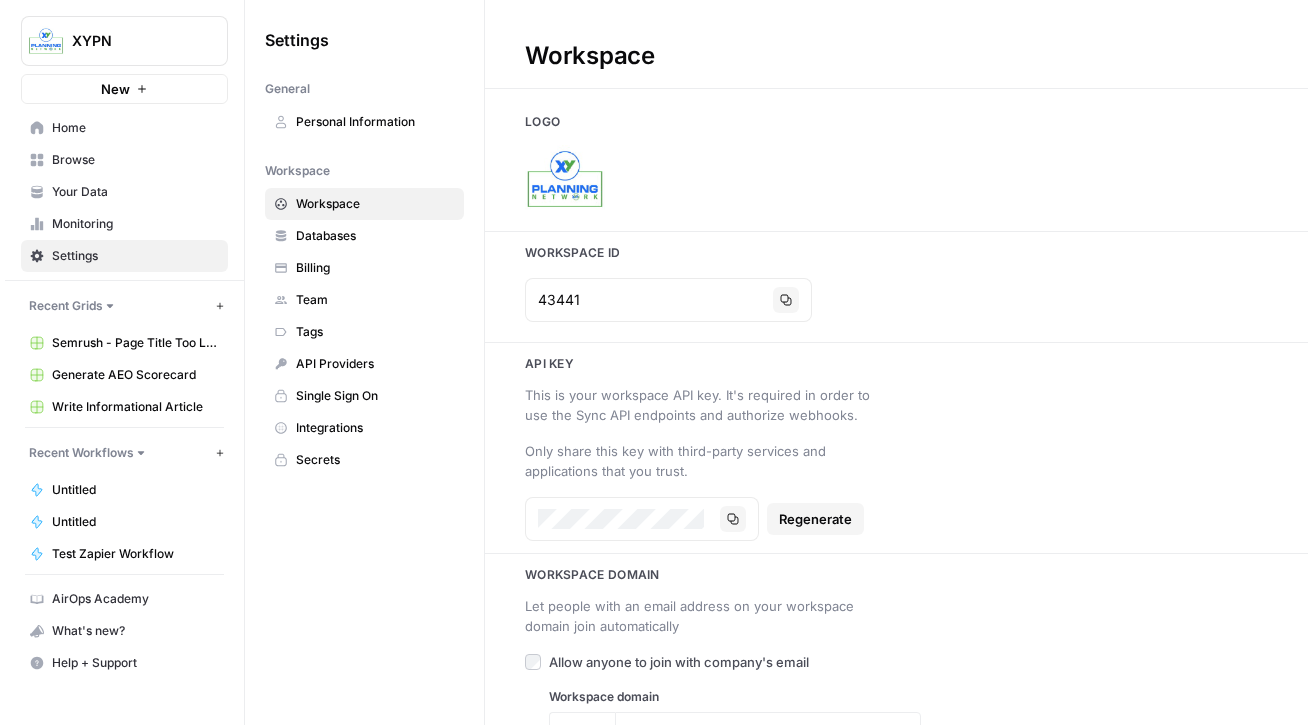 scroll, scrollTop: 36, scrollLeft: 0, axis: vertical 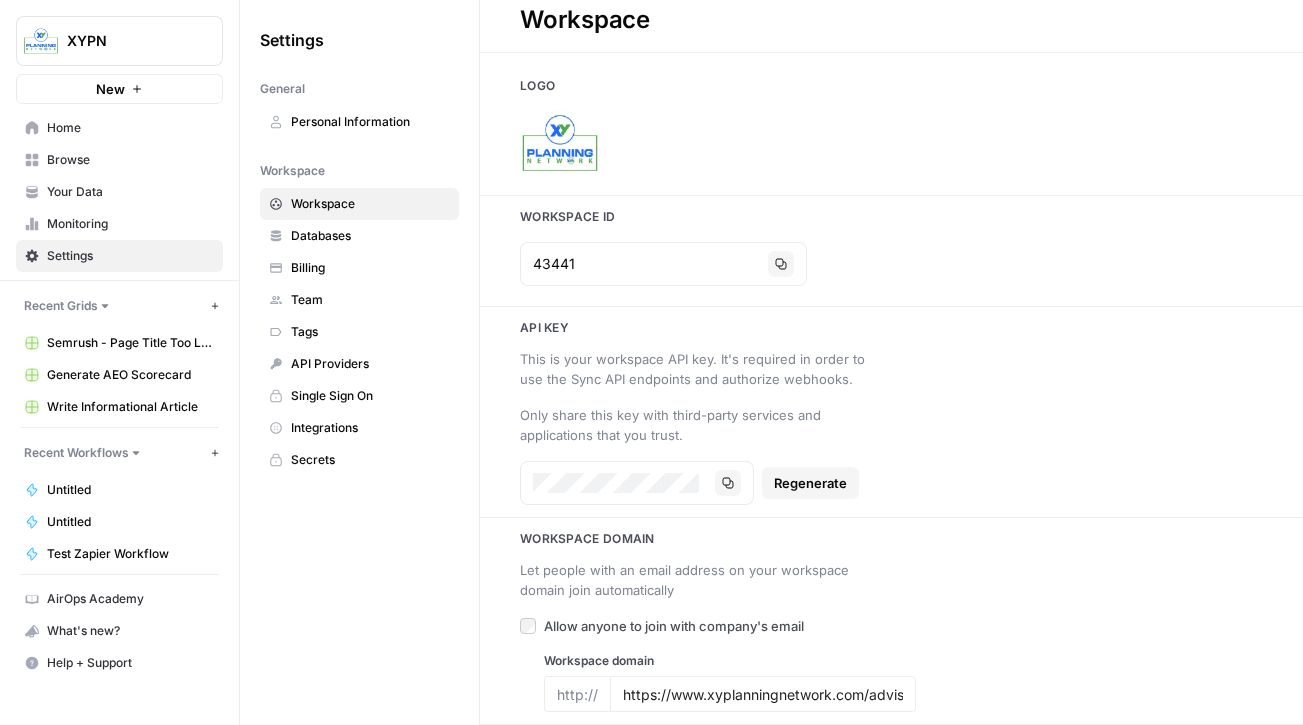 click on "Secrets" at bounding box center [370, 460] 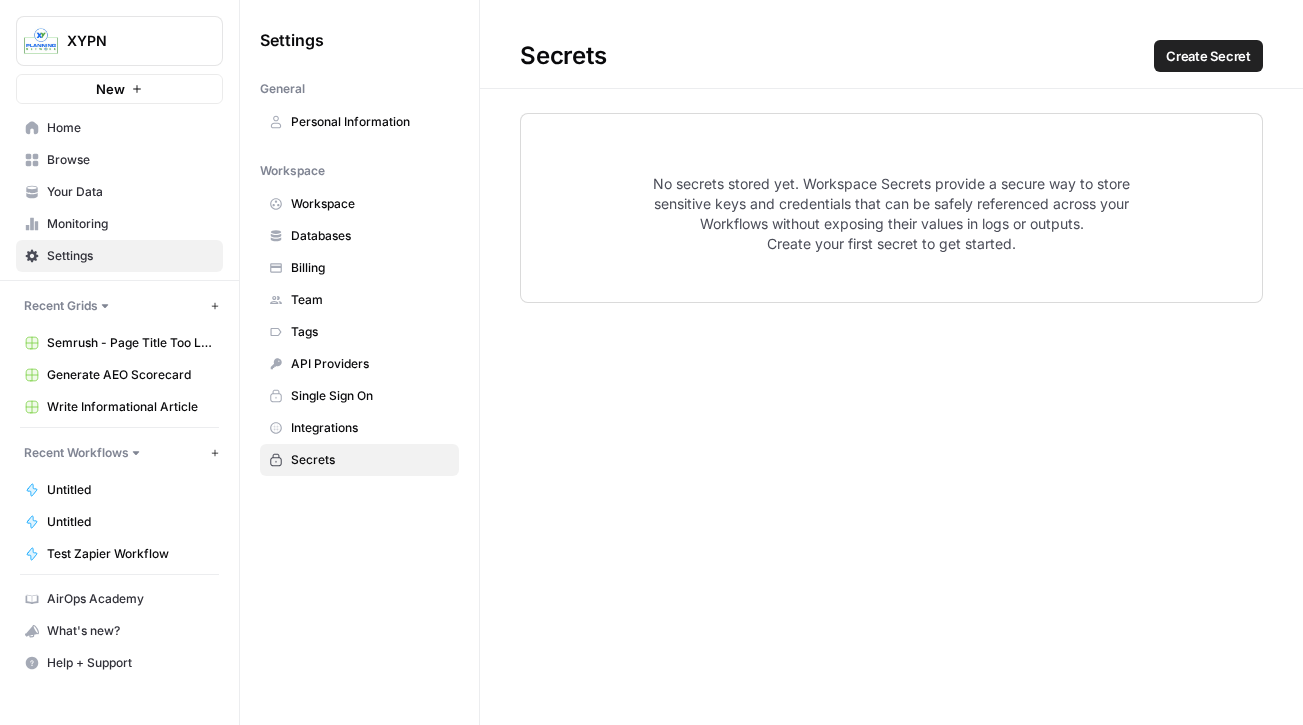 click on "Integrations" at bounding box center [370, 428] 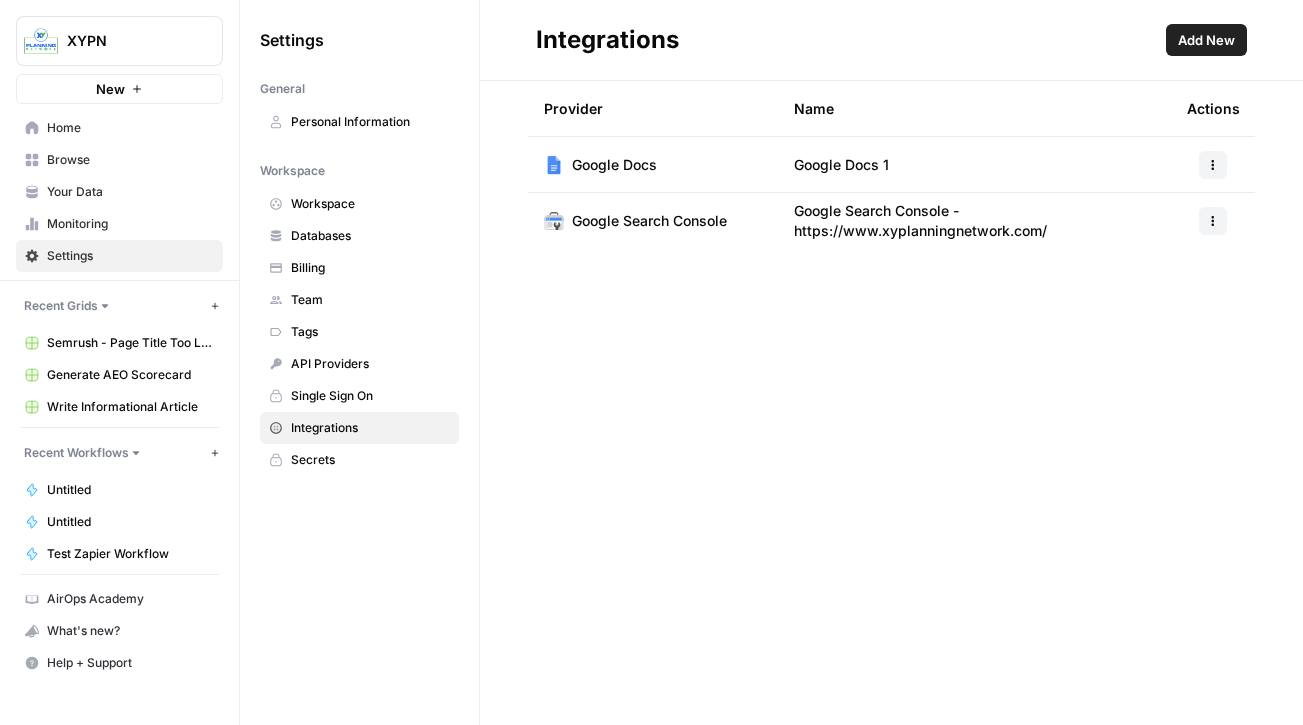 click on "API Providers" at bounding box center [359, 364] 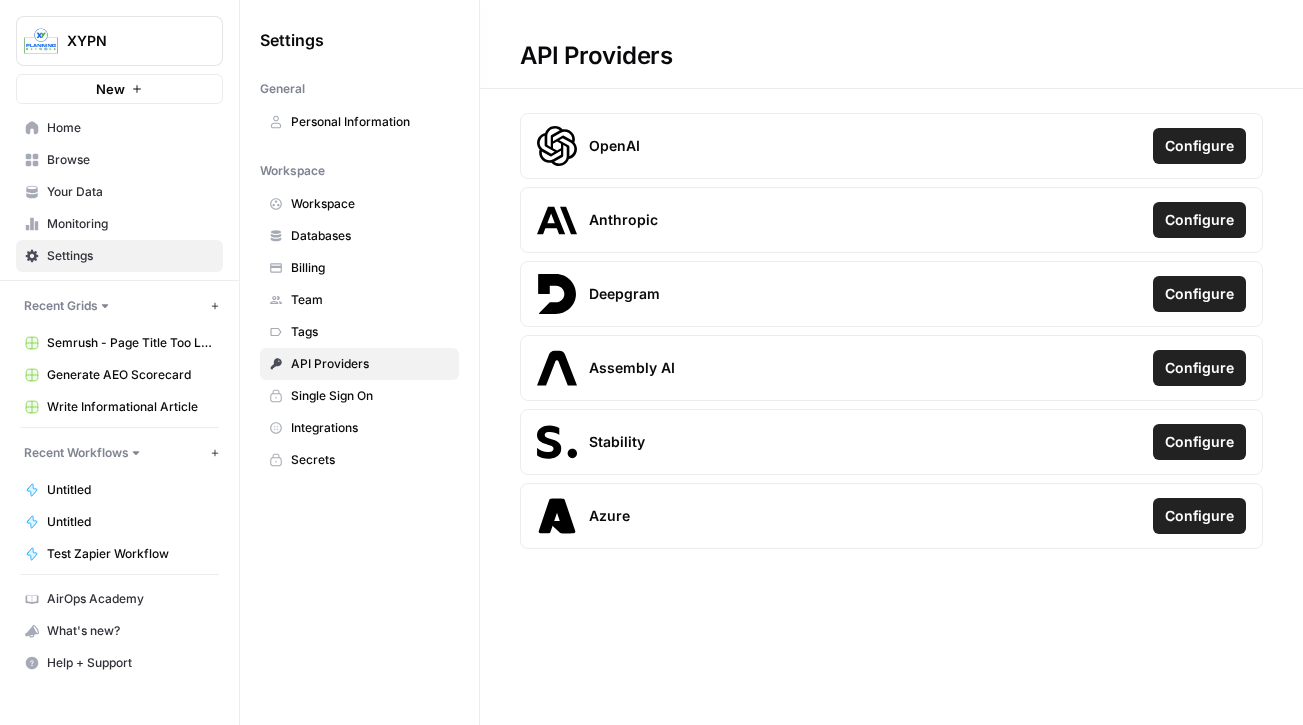 click on "API Providers" at bounding box center [359, 364] 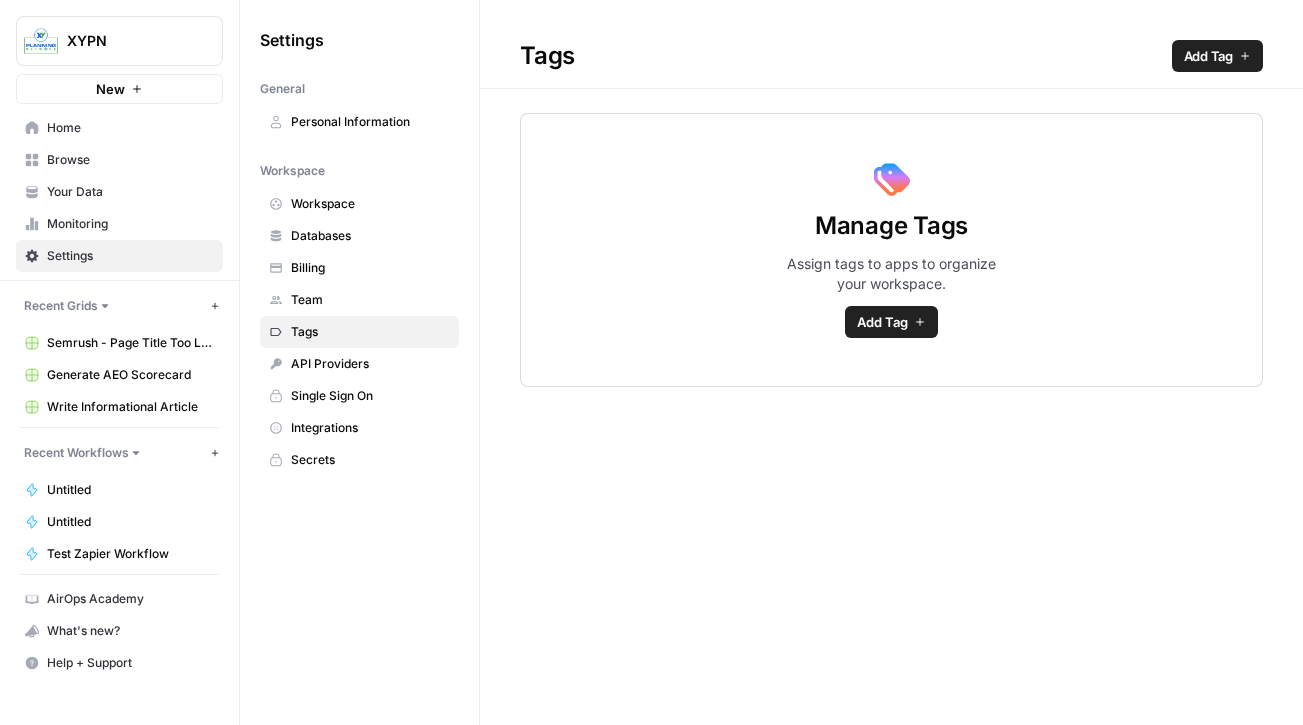 click on "Team" at bounding box center (359, 300) 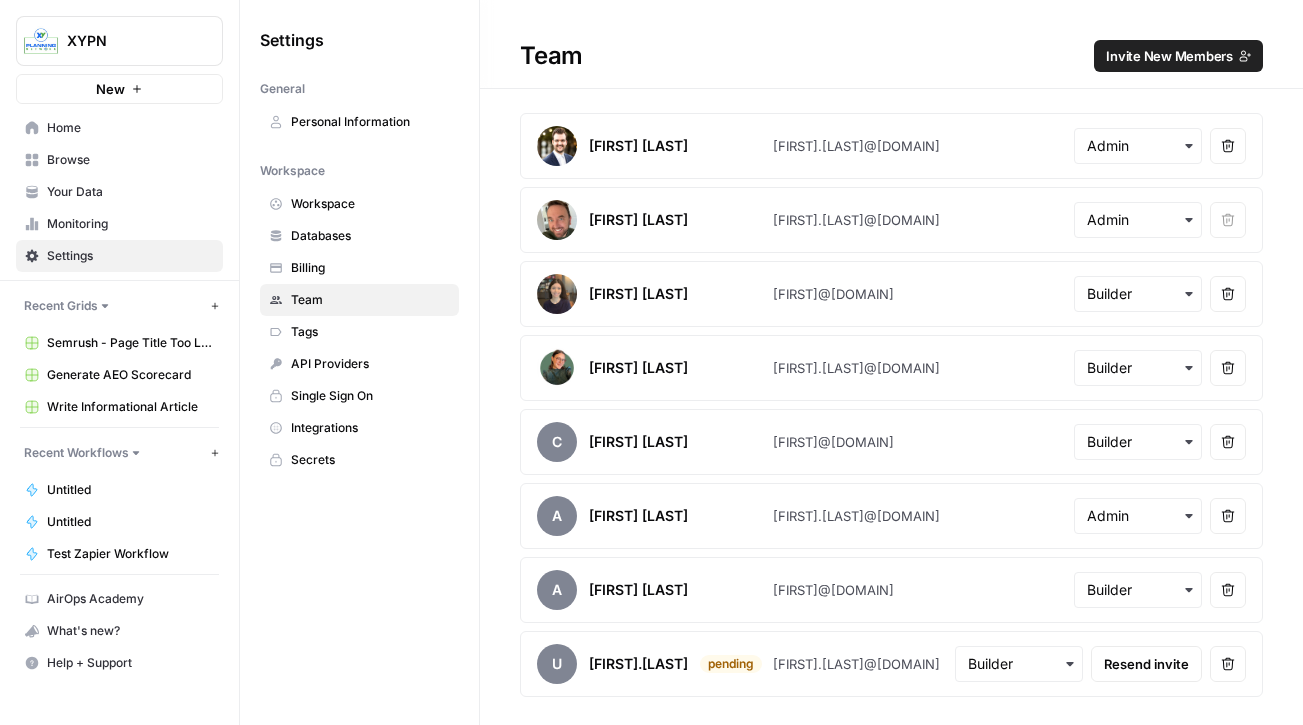 click on "[FIRST].[LAST]@[DOMAIN]" at bounding box center [856, 516] 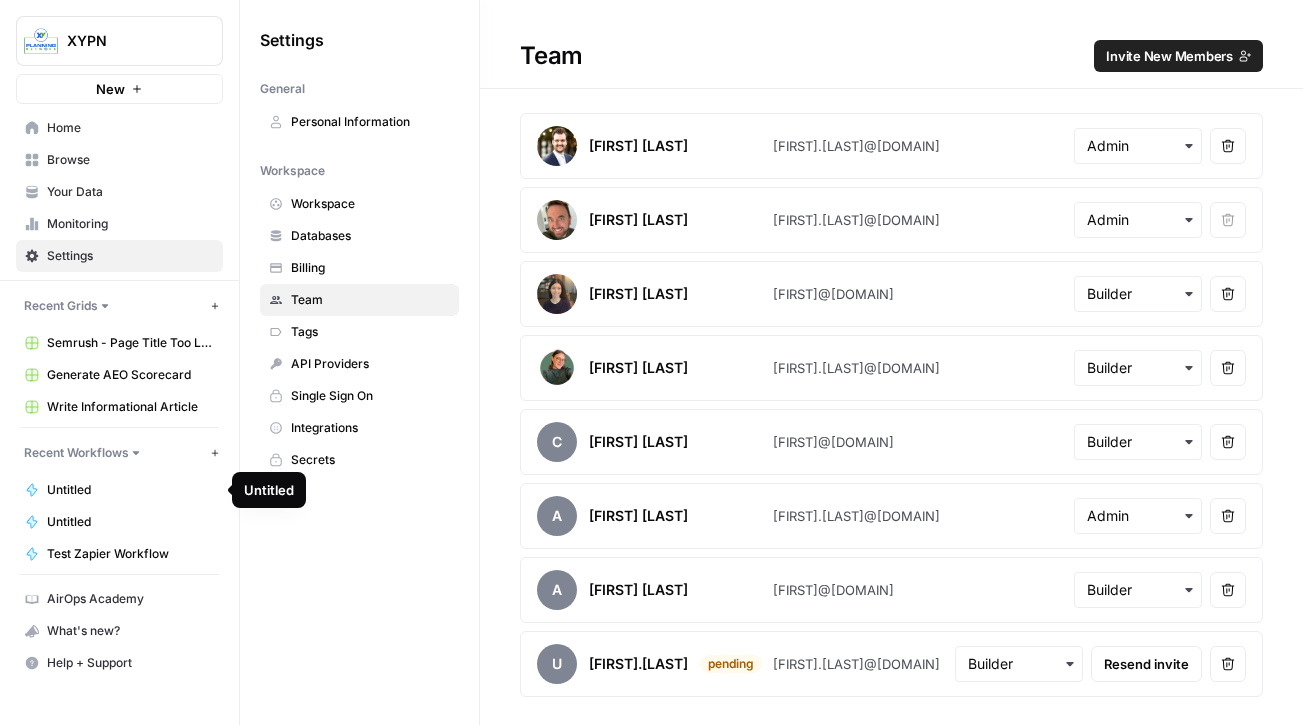click on "Untitled" at bounding box center (130, 490) 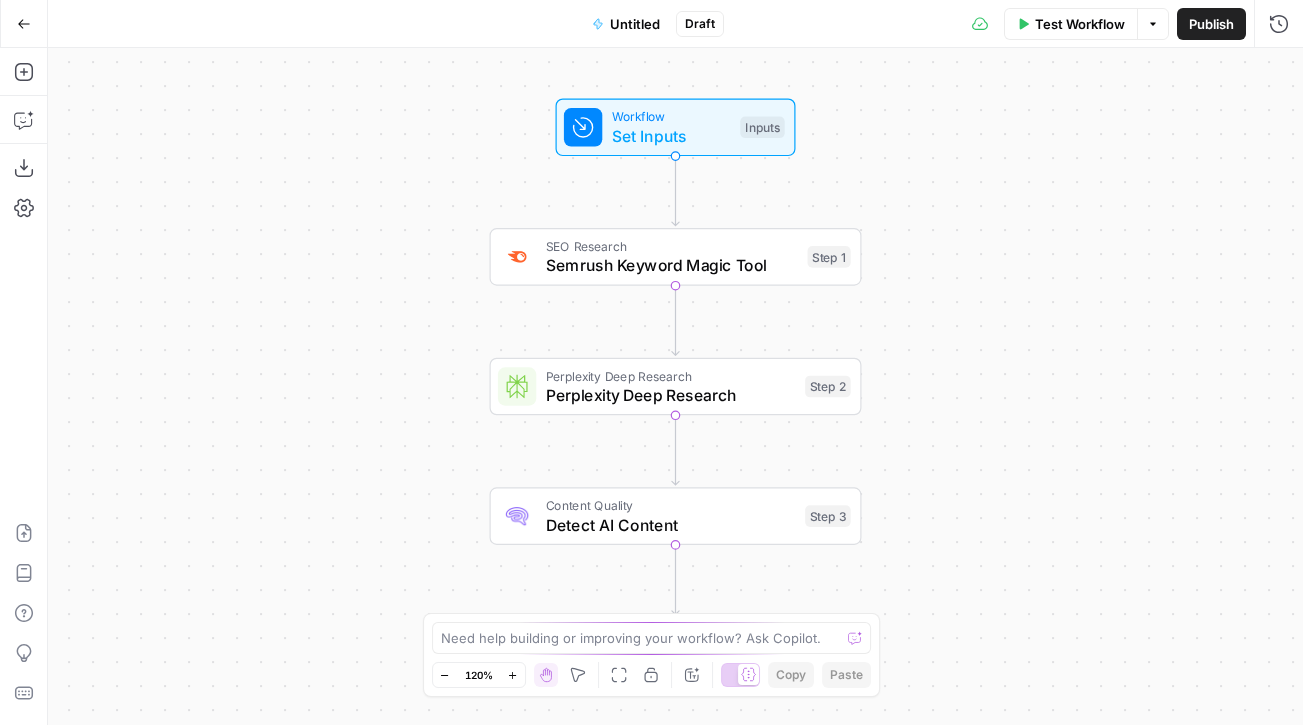 click 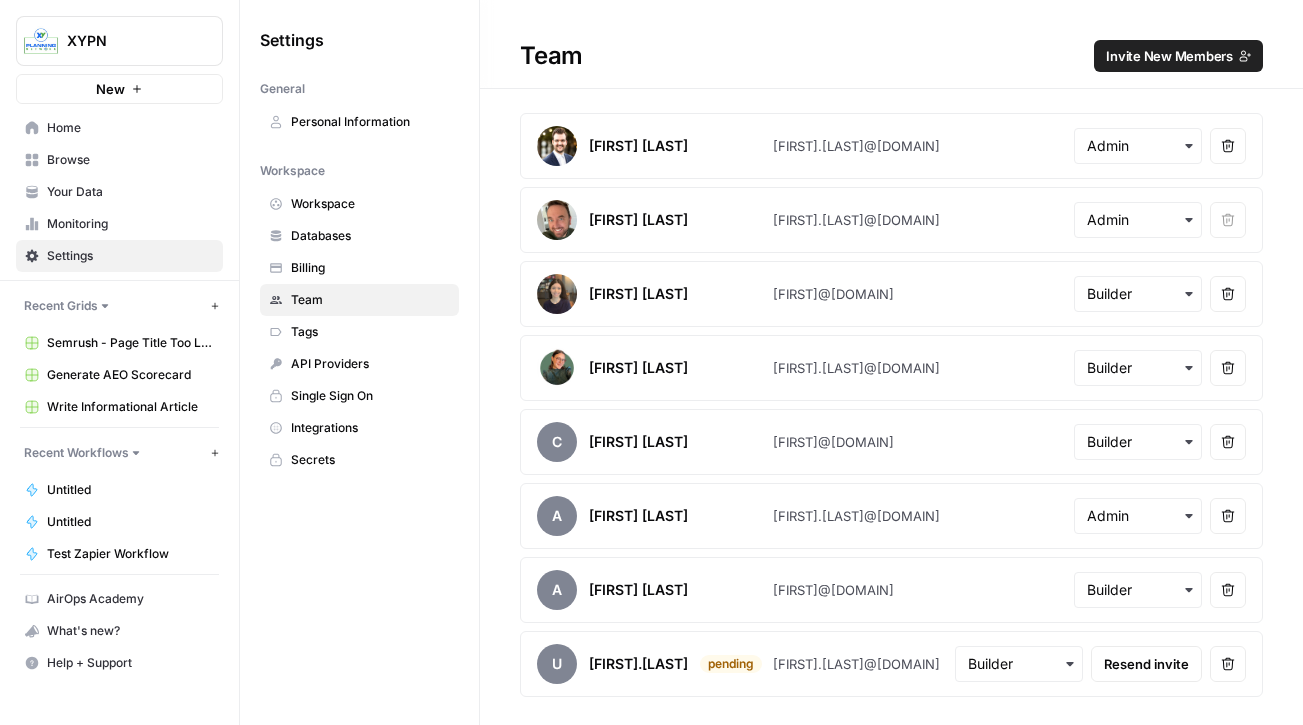 click on "Recent Workflows New Workflow" at bounding box center [119, 453] 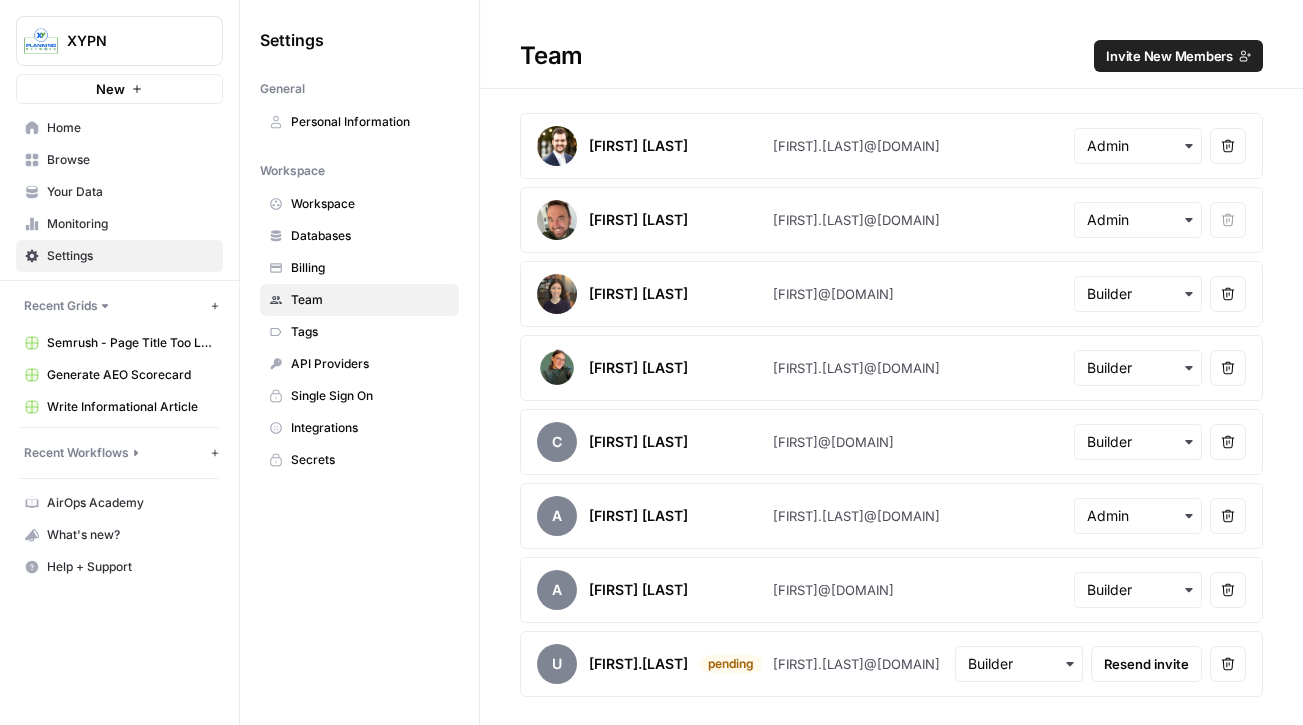 click 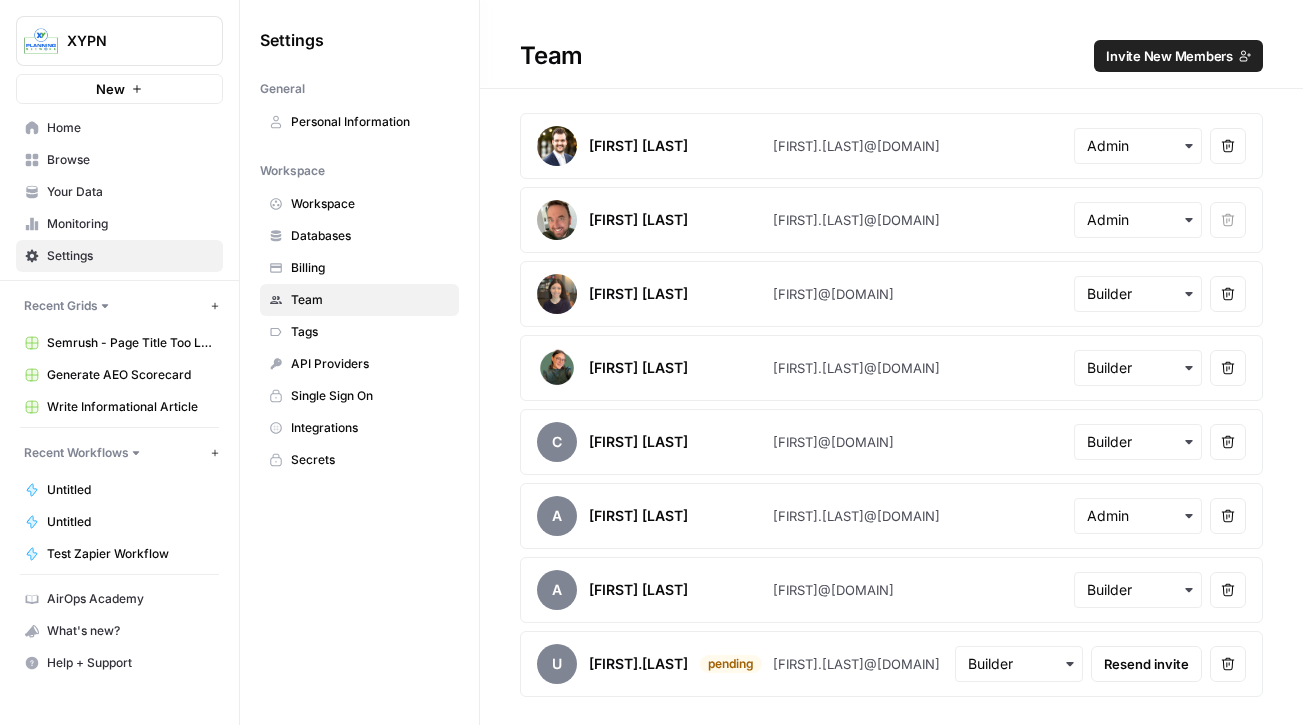 click on "Recent Workflows New Workflow" at bounding box center (119, 453) 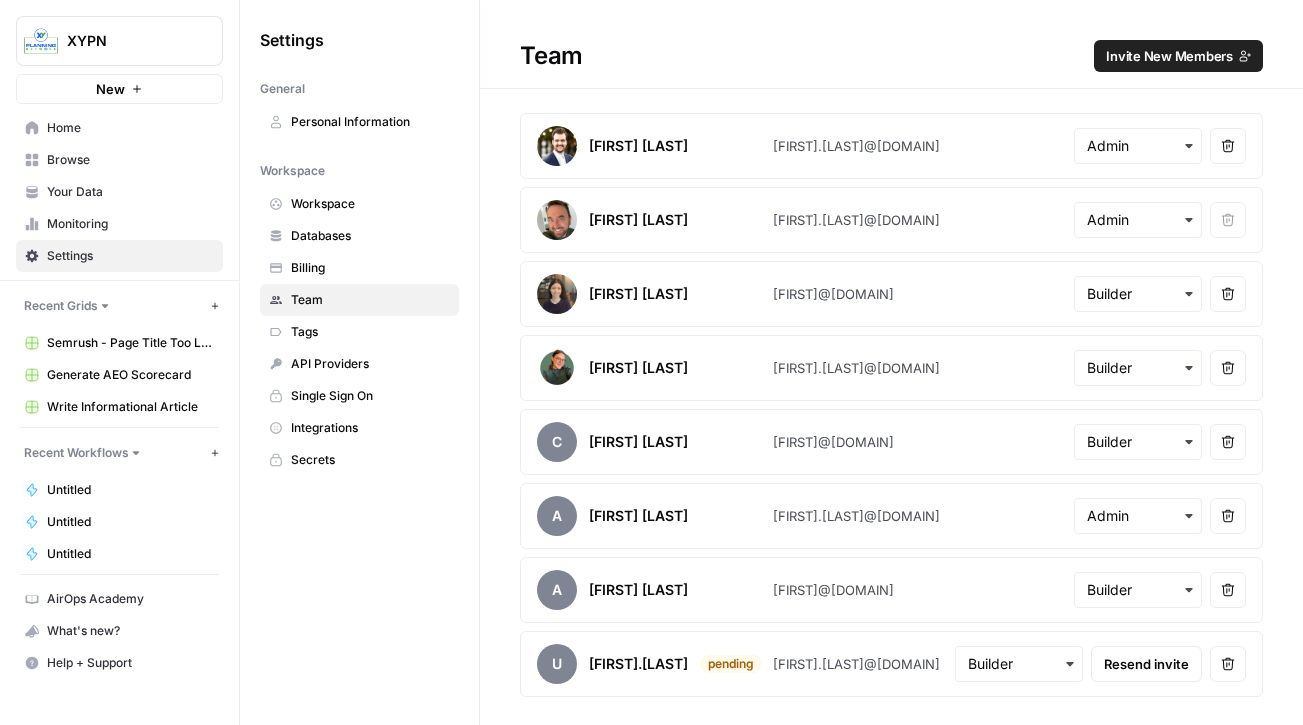 drag, startPoint x: 1297, startPoint y: 169, endPoint x: 1360, endPoint y: 170, distance: 63.007935 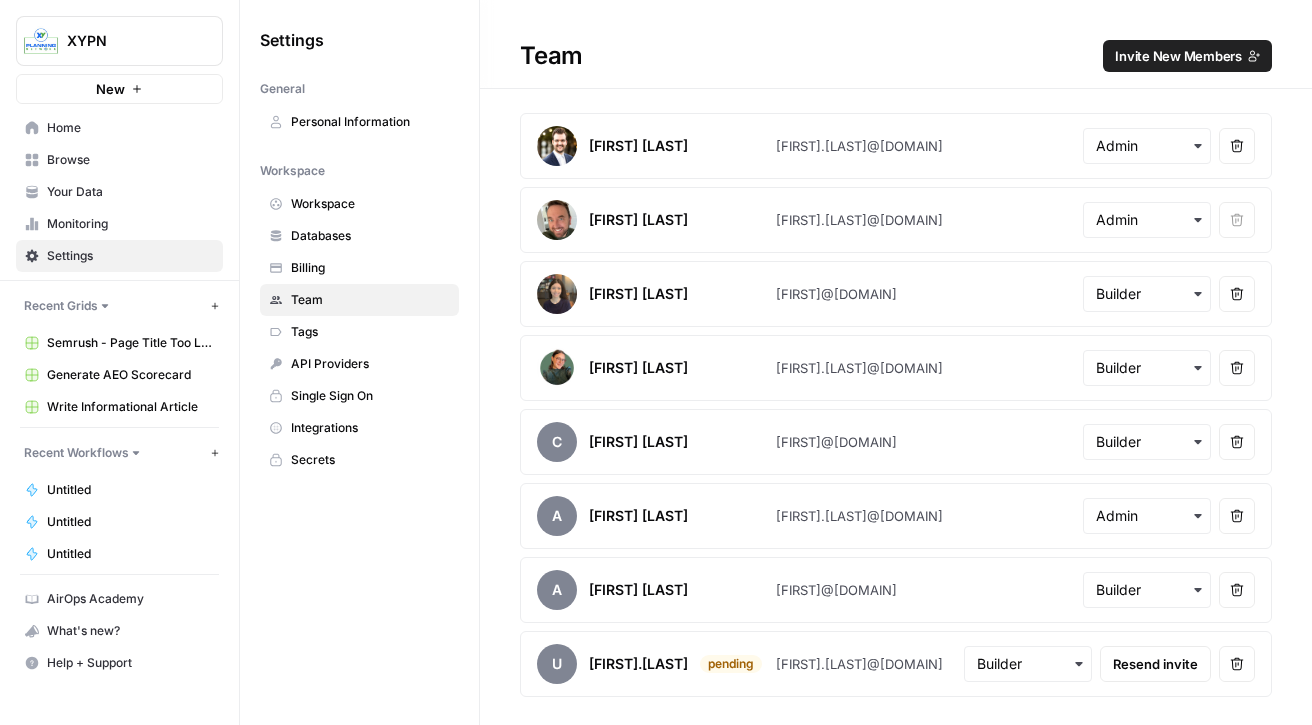 click on "Home" at bounding box center [130, 128] 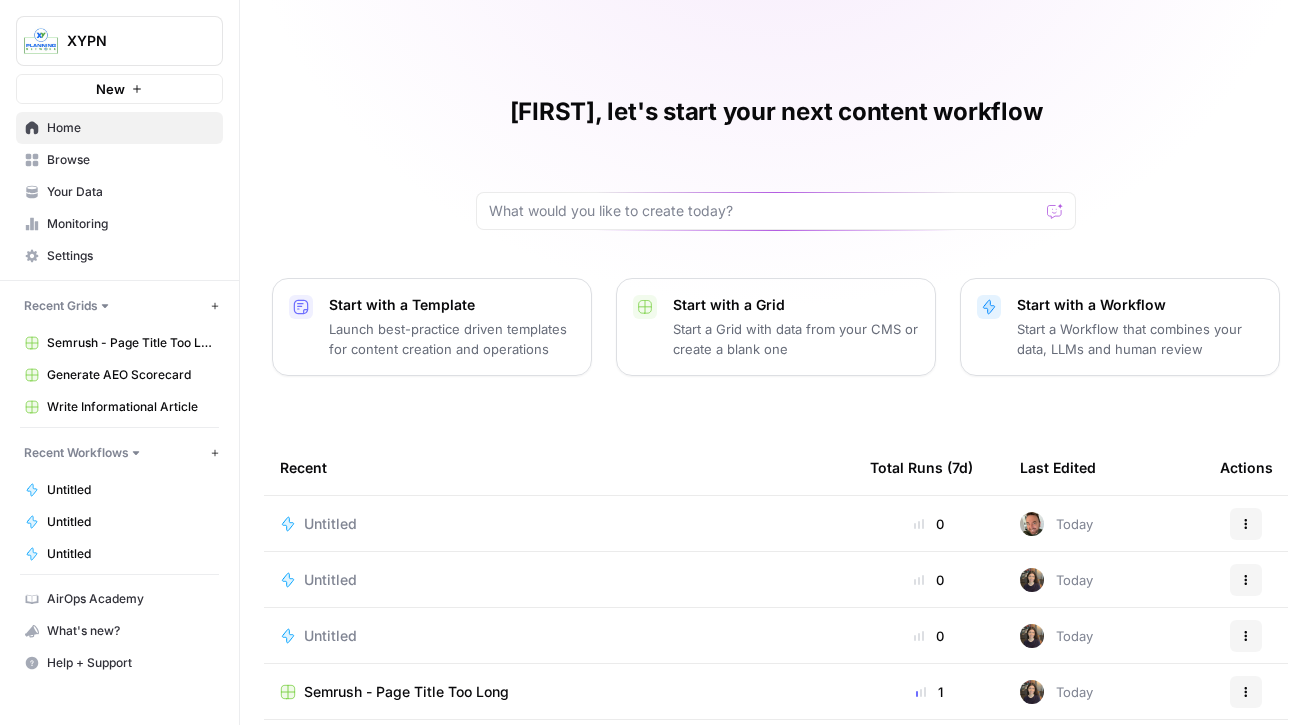 scroll, scrollTop: 195, scrollLeft: 0, axis: vertical 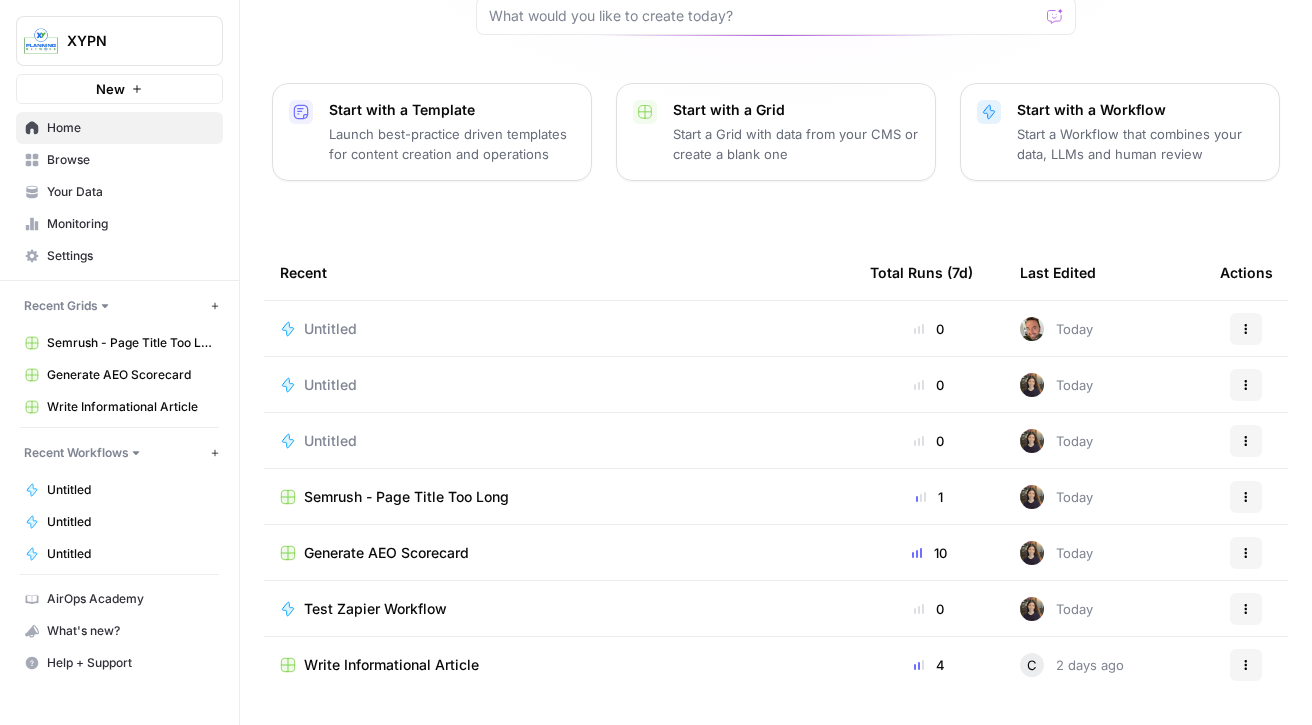 click on "Browse" at bounding box center [130, 160] 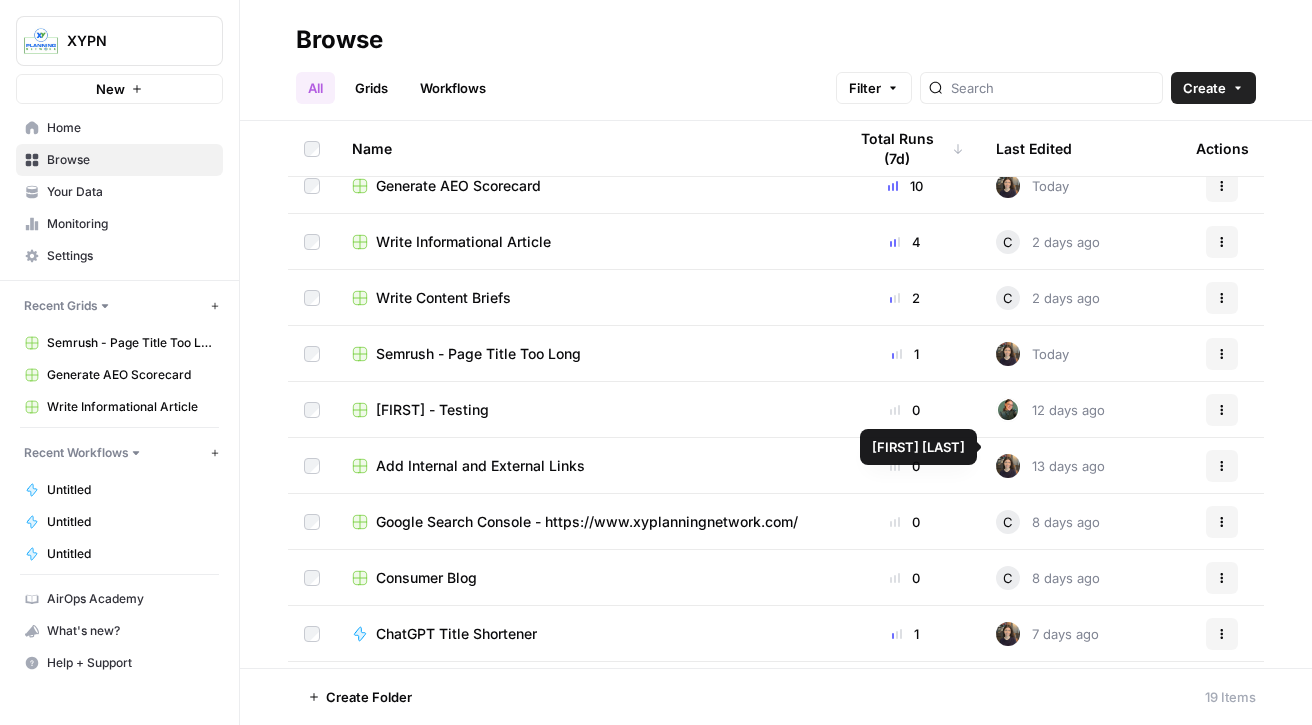 scroll, scrollTop: 0, scrollLeft: 0, axis: both 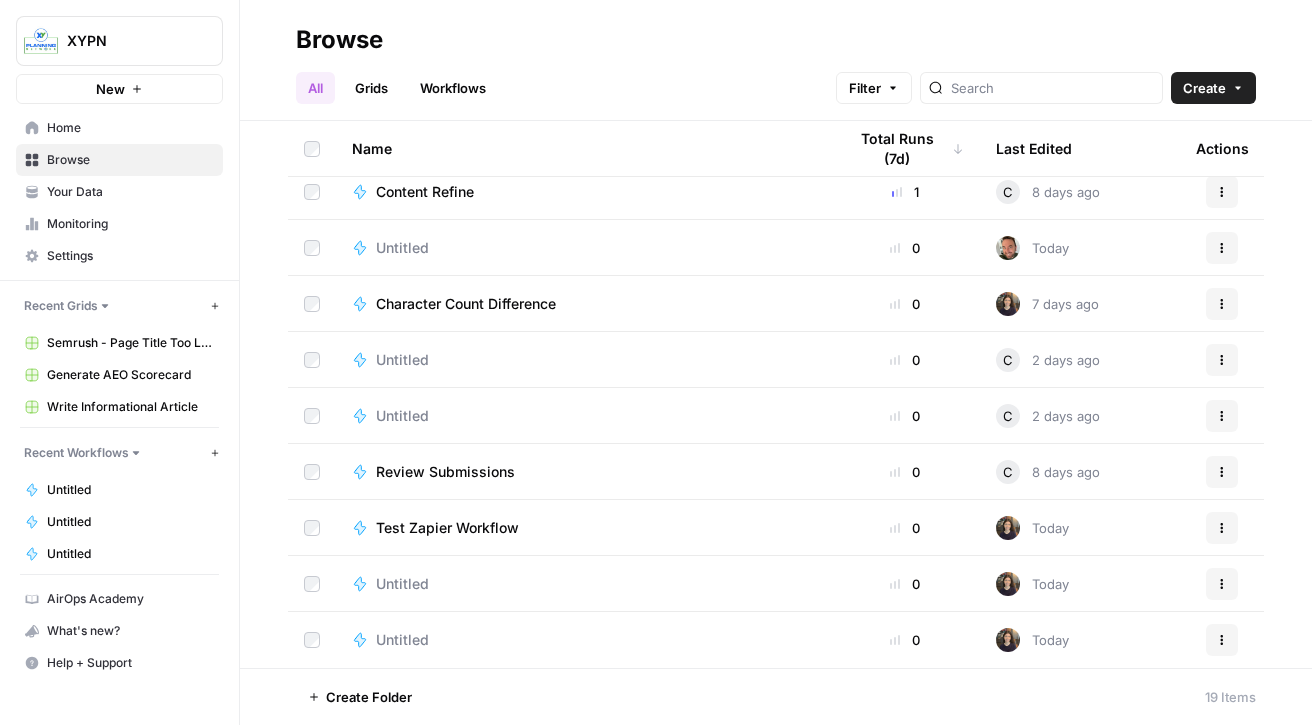 click on "Total Runs (7d)" at bounding box center (905, 148) 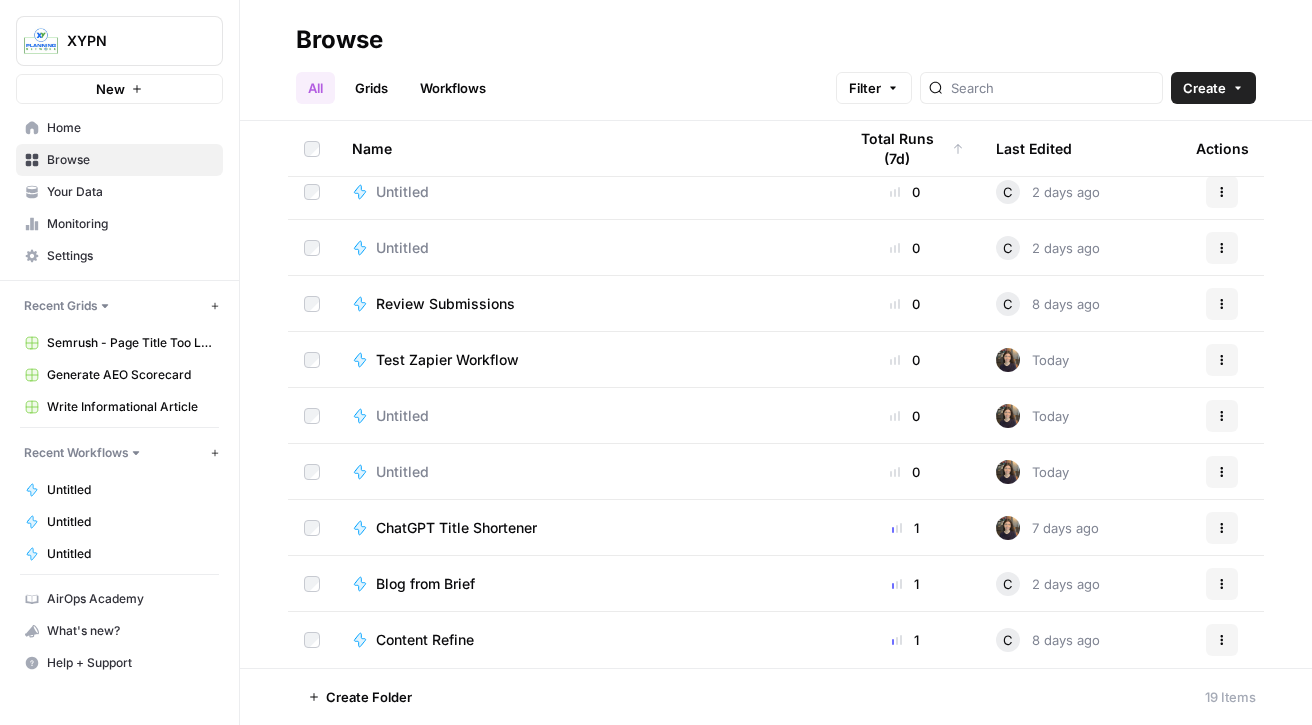 click on "Total Runs (7d)" at bounding box center [905, 148] 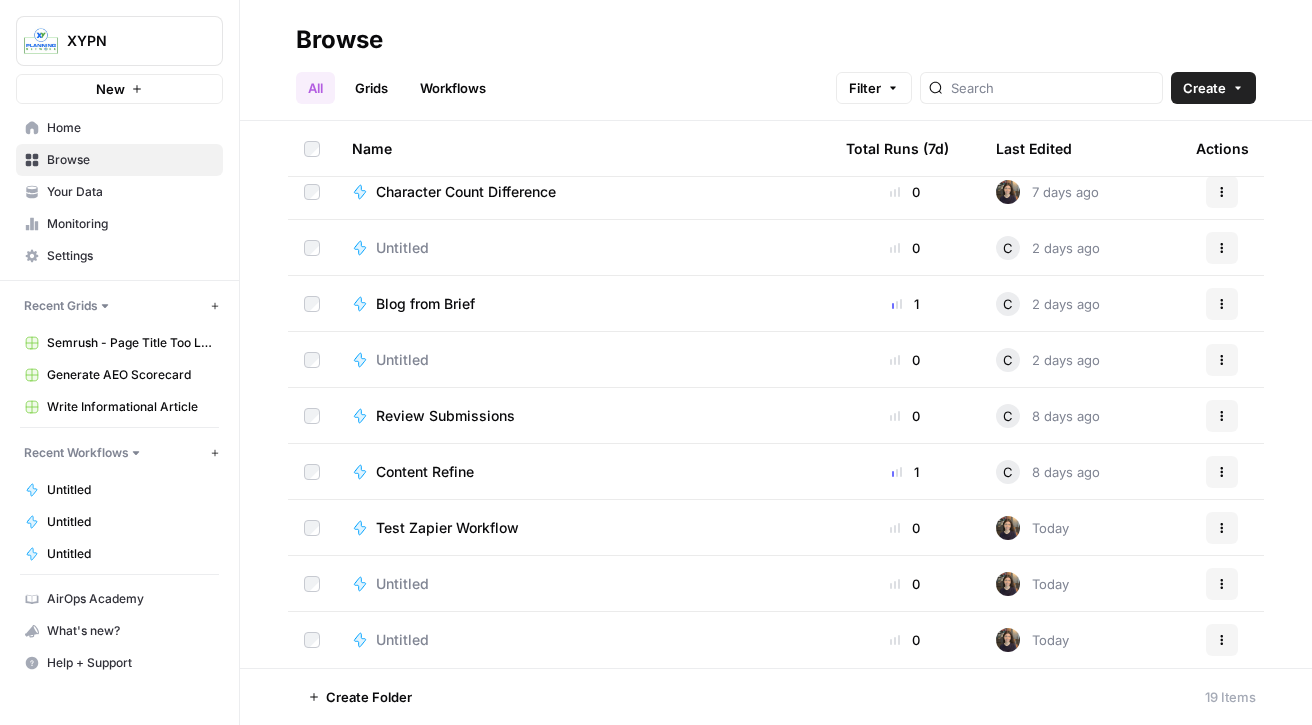 click 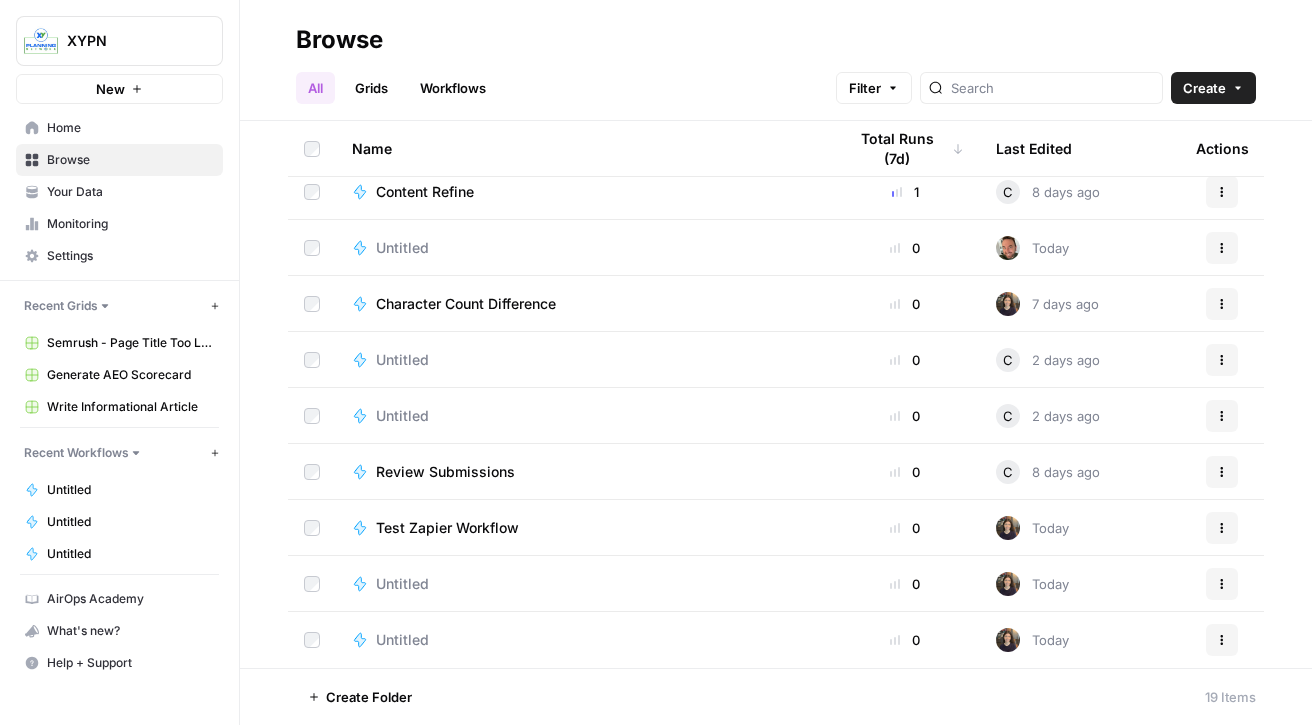 click on "Total Runs (7d)" at bounding box center [905, 148] 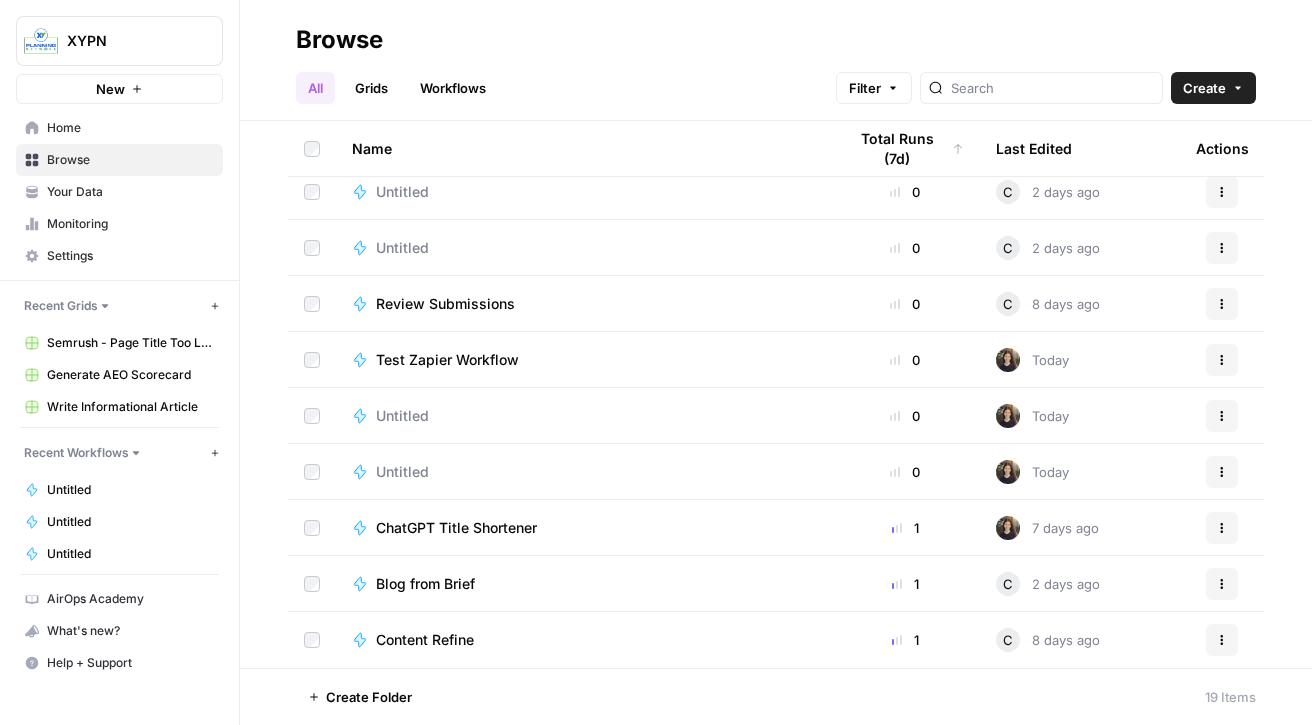 click on "Last Edited" at bounding box center [1034, 148] 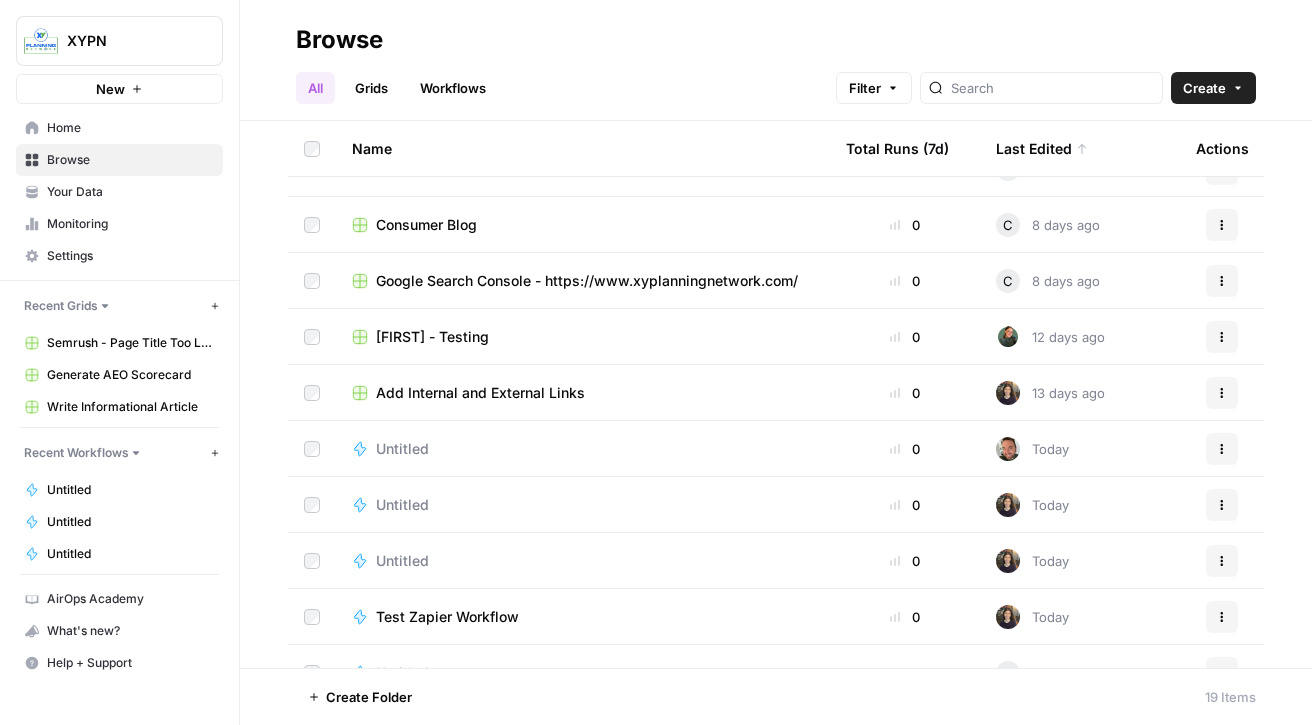 scroll, scrollTop: 93, scrollLeft: 0, axis: vertical 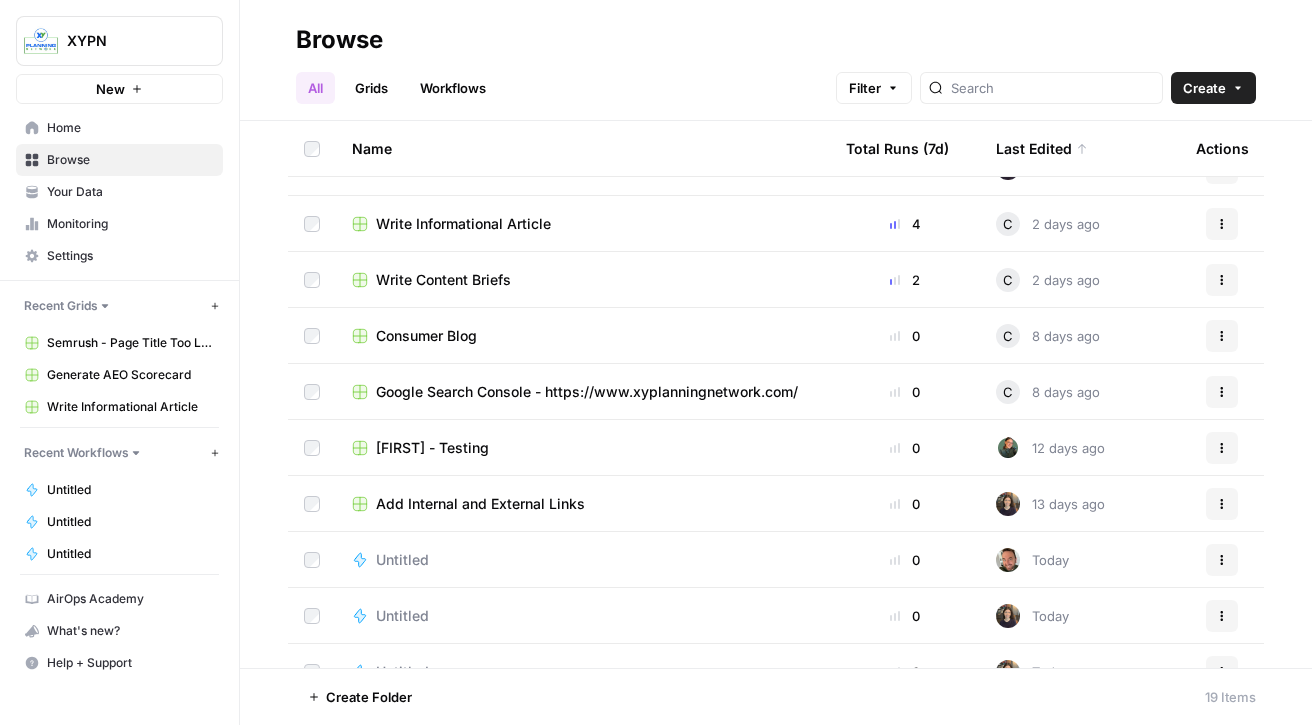 click on "[FIRST] - Testing" at bounding box center [432, 448] 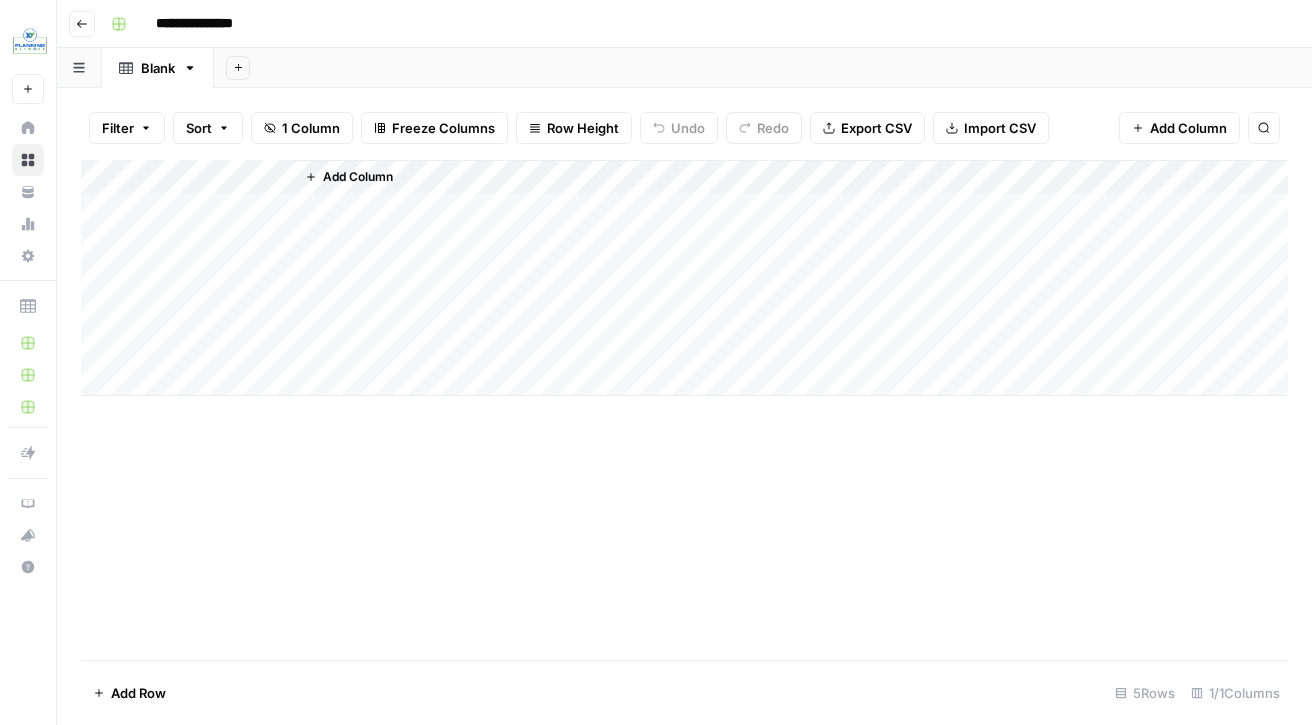 click 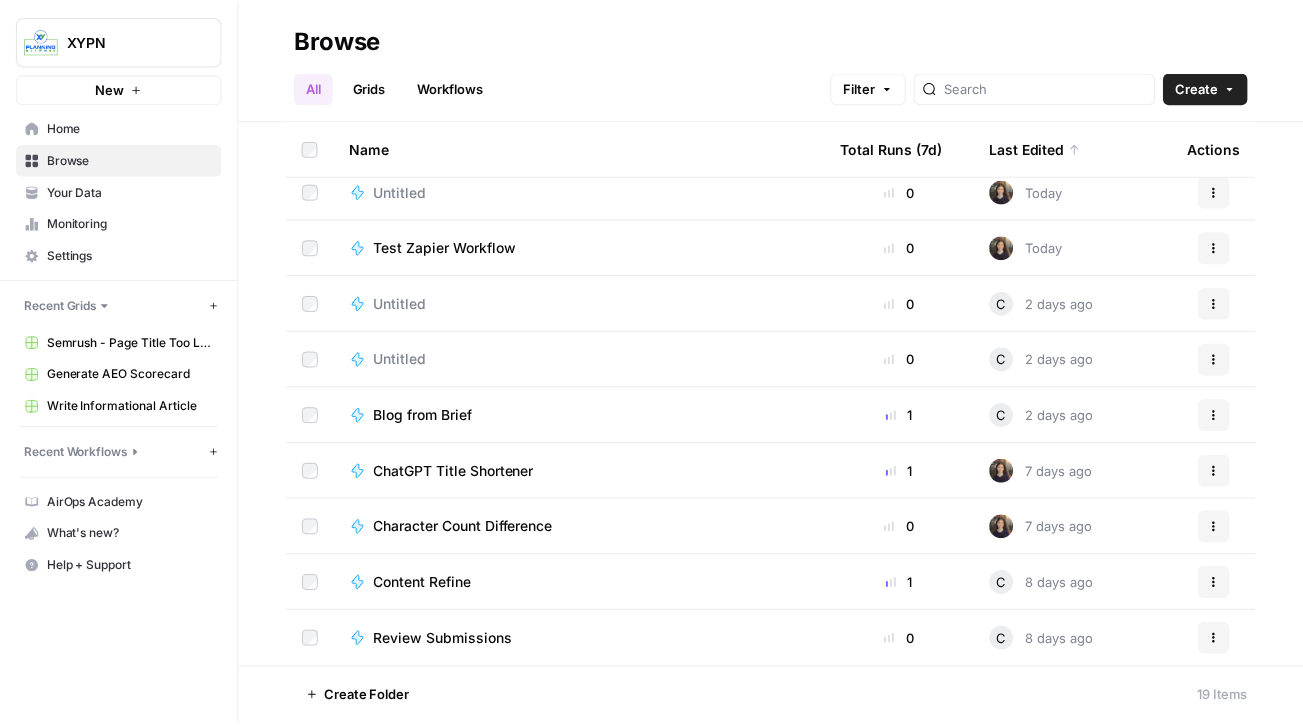 scroll, scrollTop: 0, scrollLeft: 0, axis: both 